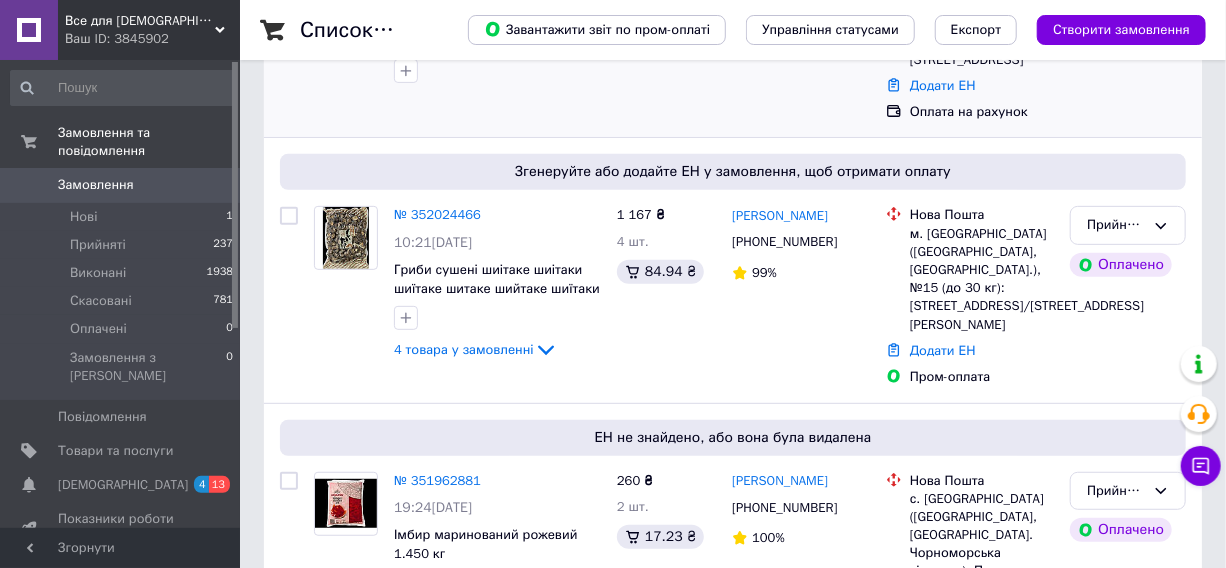 scroll, scrollTop: 0, scrollLeft: 0, axis: both 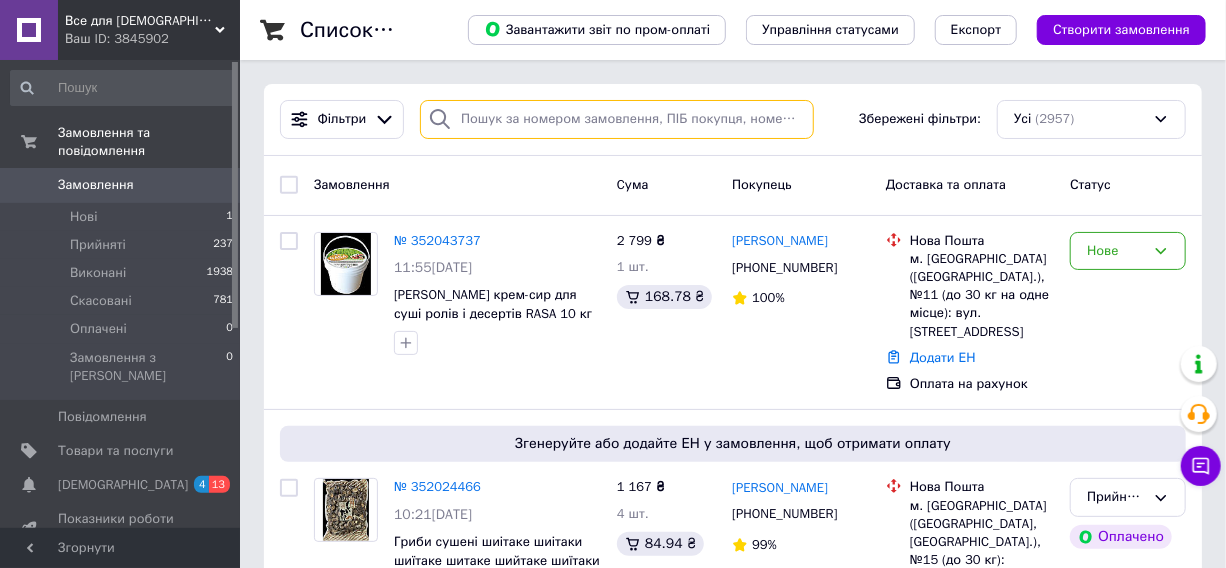 click at bounding box center [617, 119] 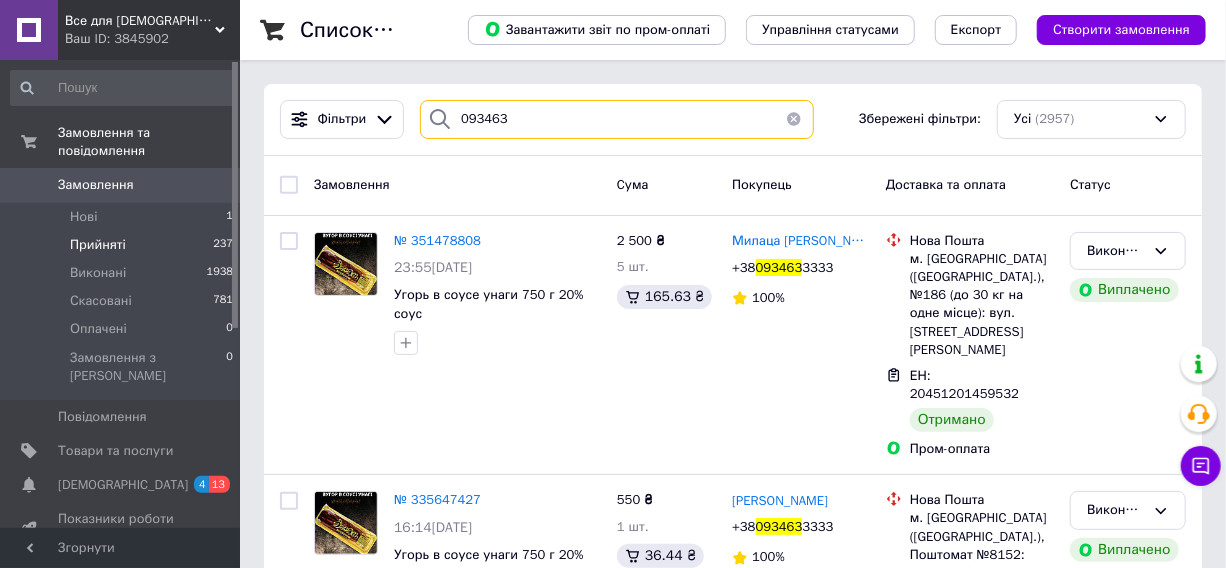 type on "093463" 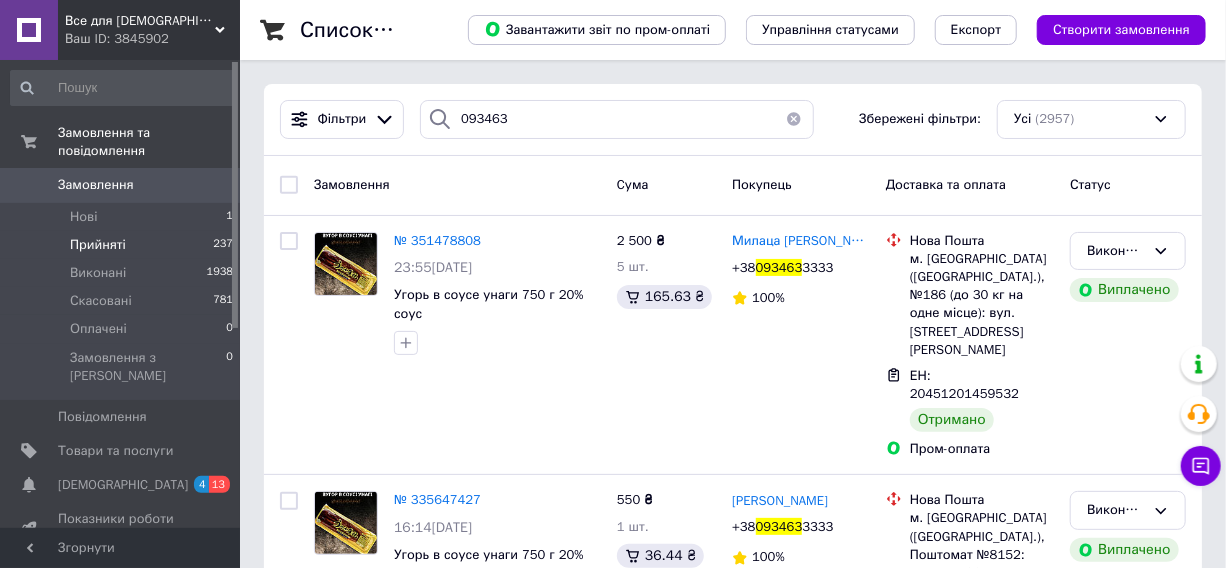 click on "Прийняті" at bounding box center [98, 245] 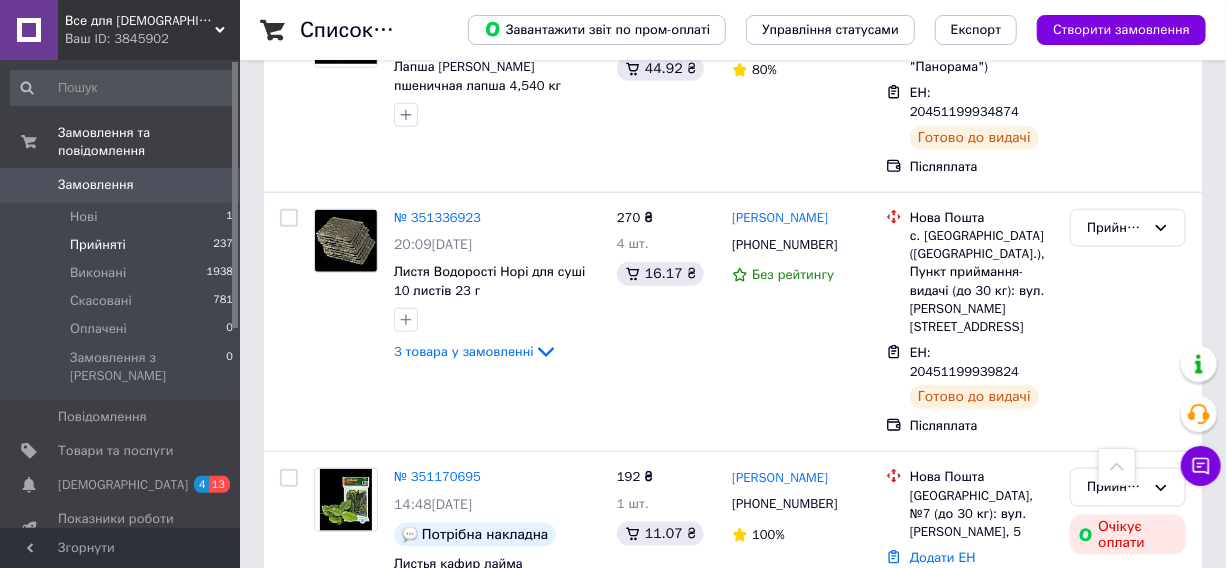 scroll, scrollTop: 5468, scrollLeft: 0, axis: vertical 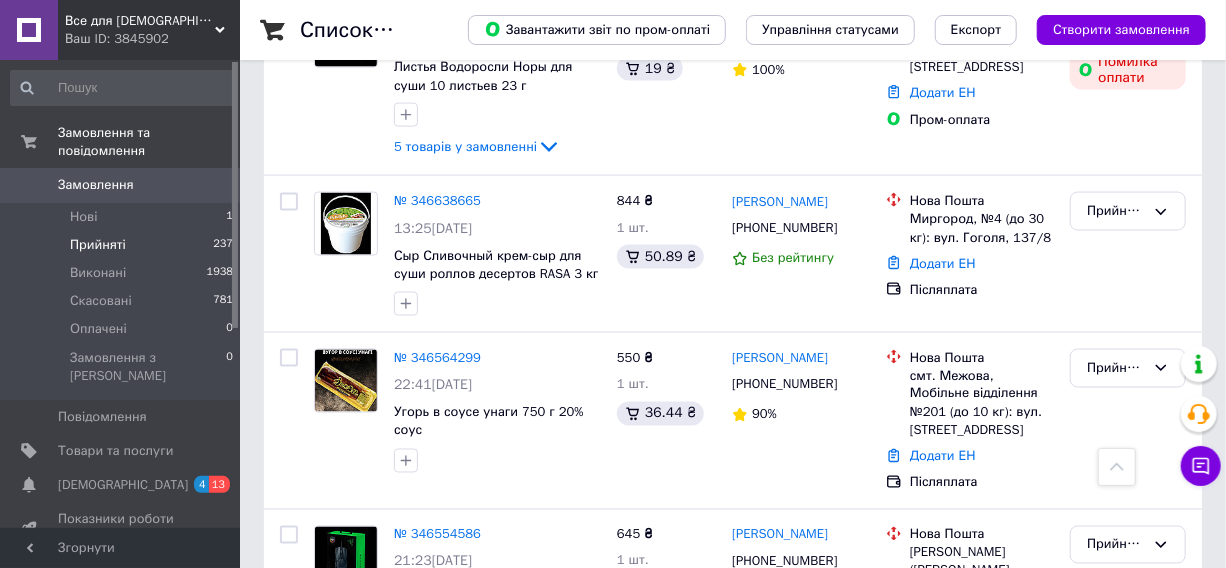 click on "3" at bounding box center [371, 1887] 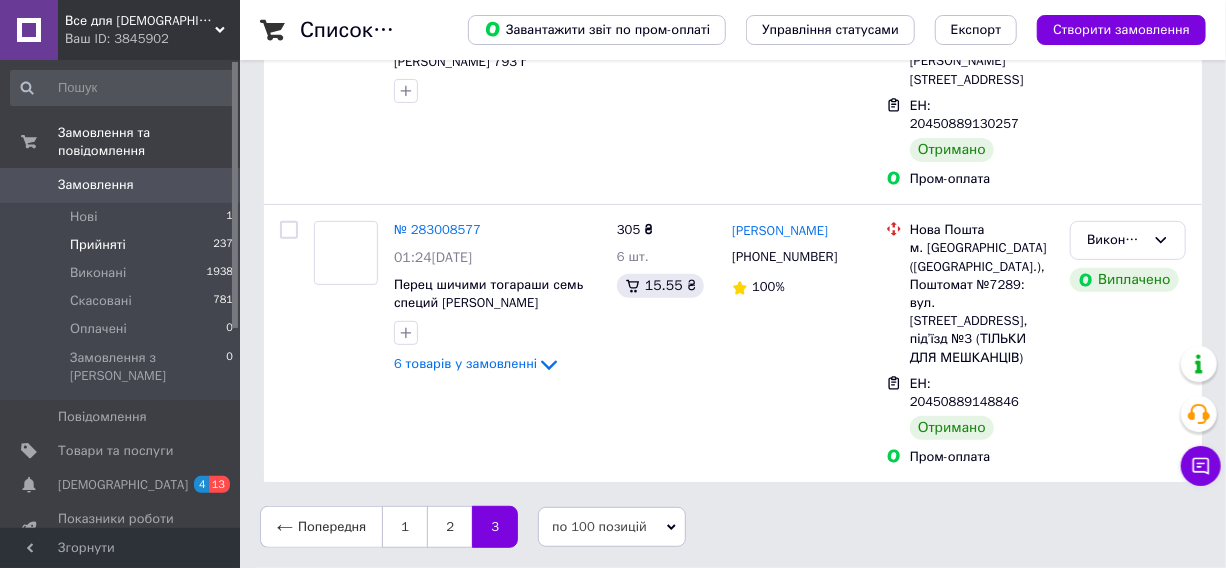 scroll, scrollTop: 0, scrollLeft: 0, axis: both 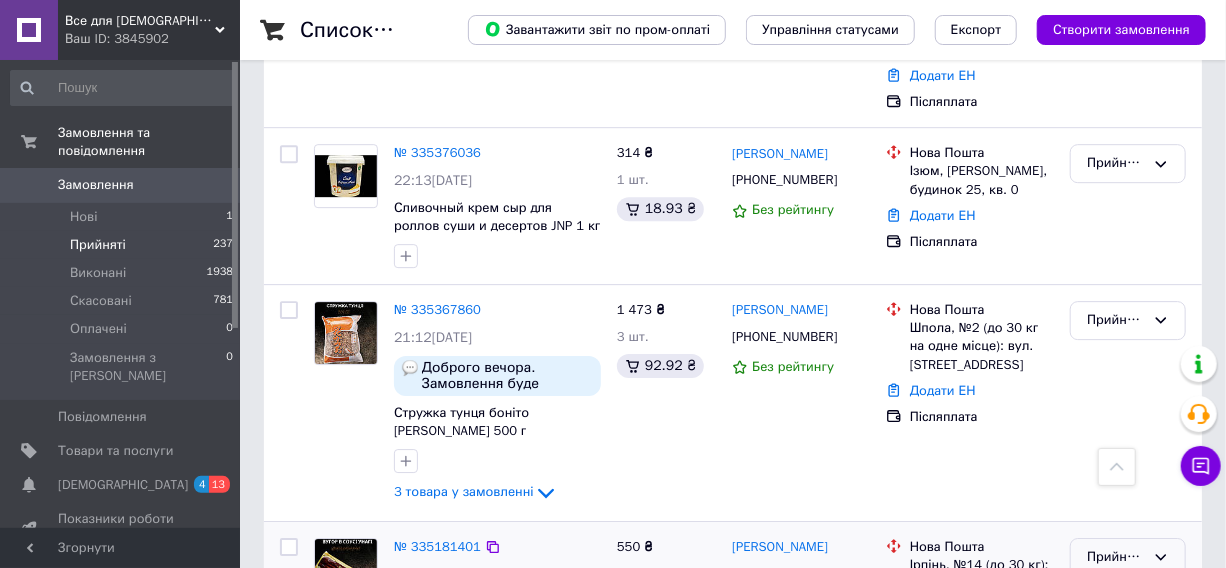 click on "Прийнято" at bounding box center [1116, 557] 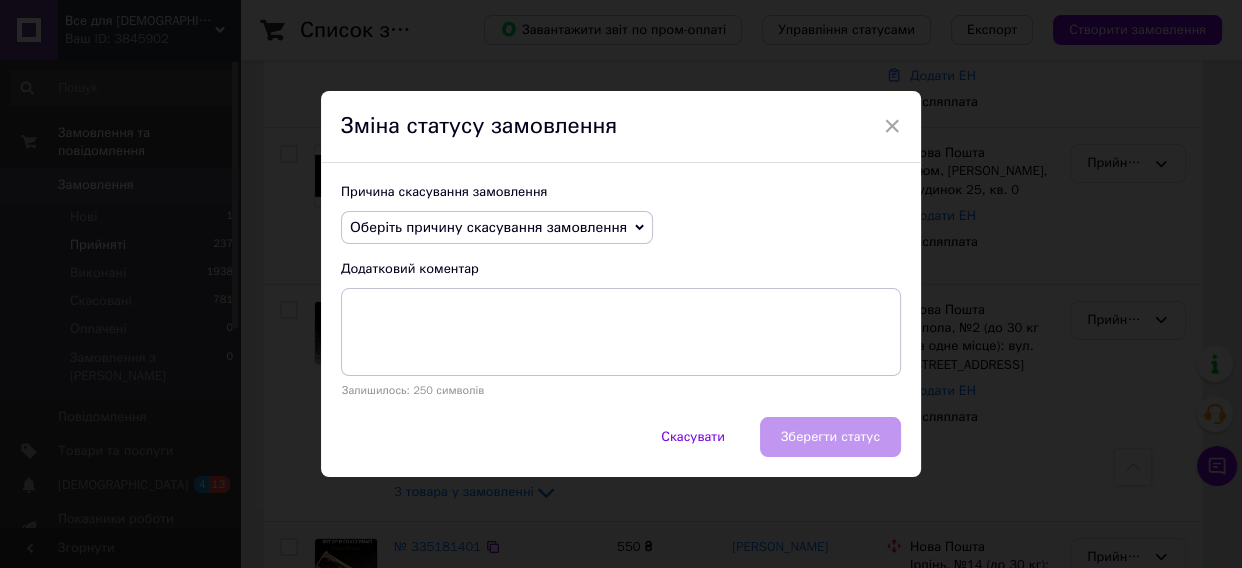 click on "Оберіть причину скасування замовлення" at bounding box center (497, 228) 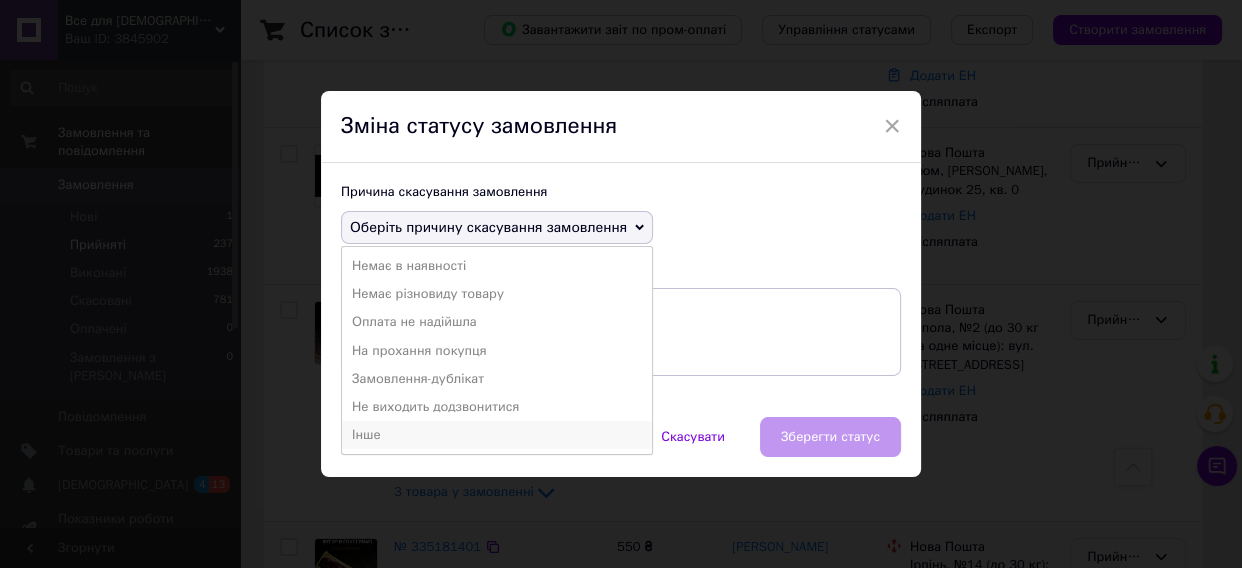 click on "Інше" at bounding box center (497, 435) 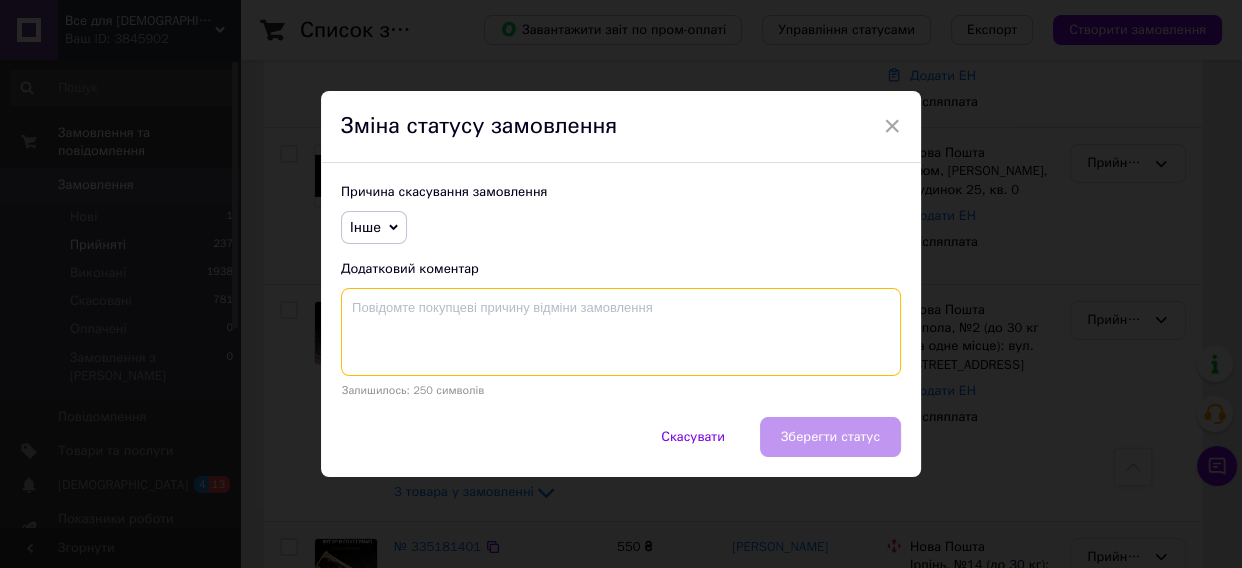 click at bounding box center [621, 332] 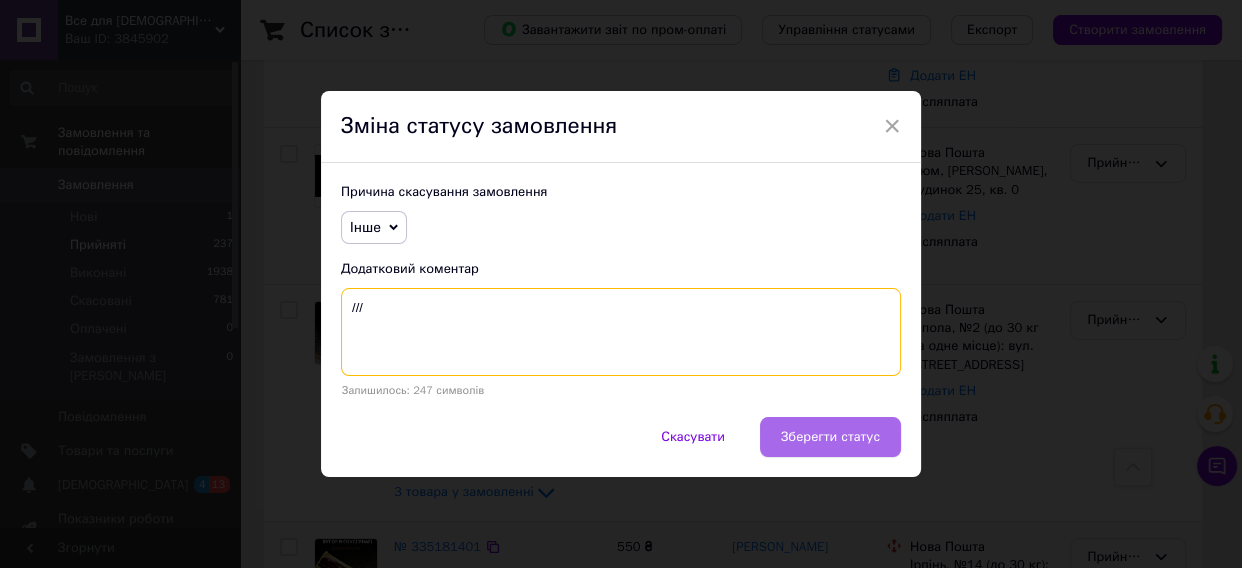 type on "///" 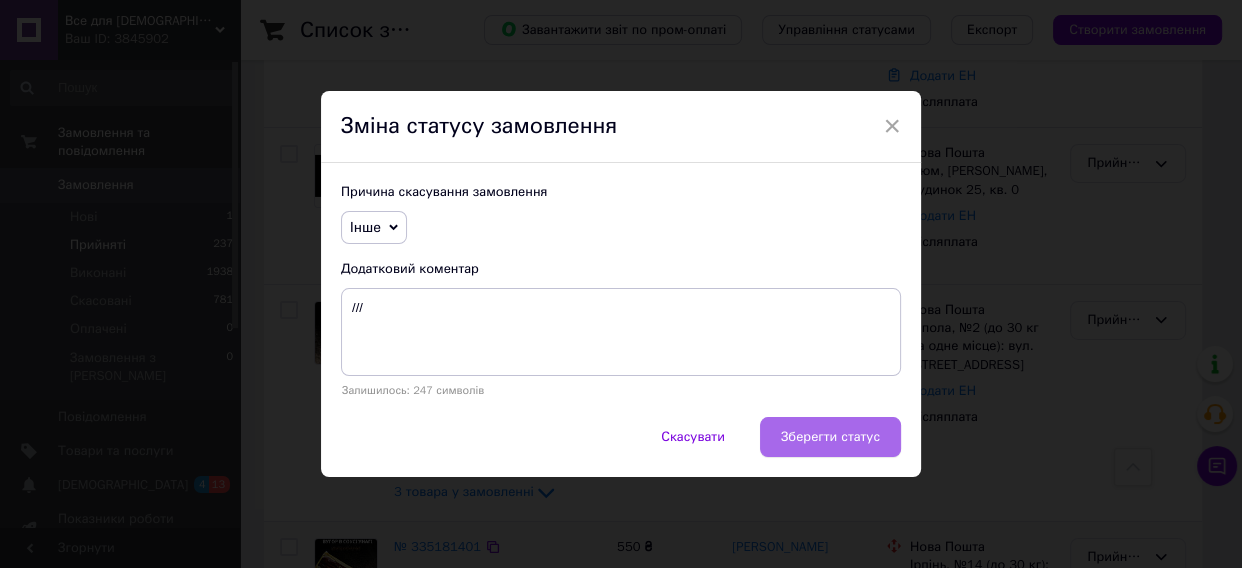 click on "Зберегти статус" at bounding box center (830, 437) 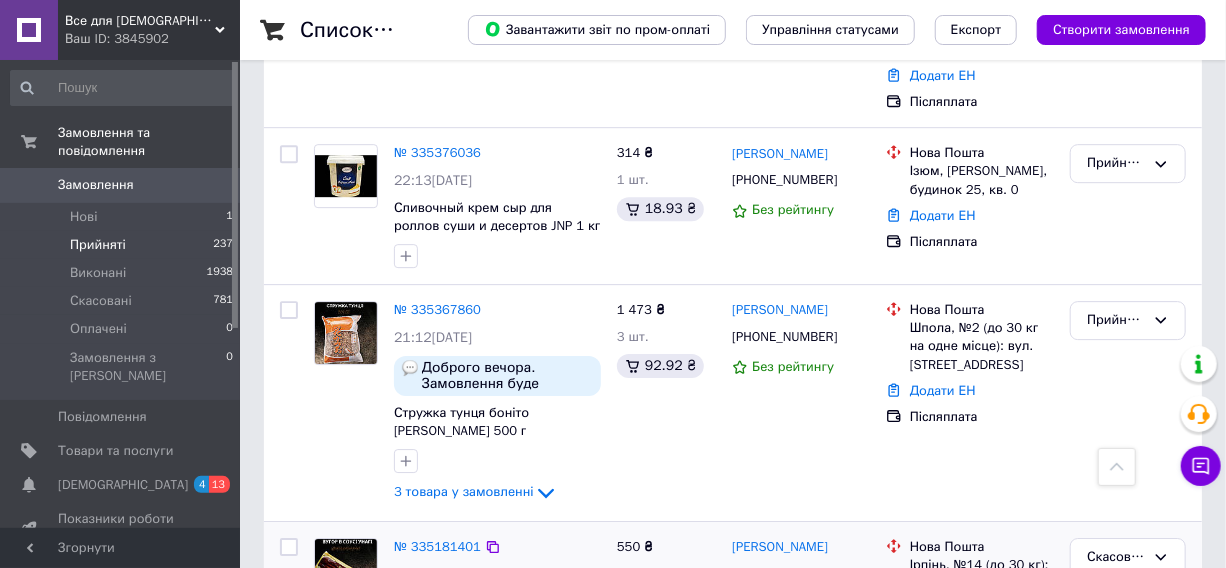 click on "Замовлення" at bounding box center [96, 185] 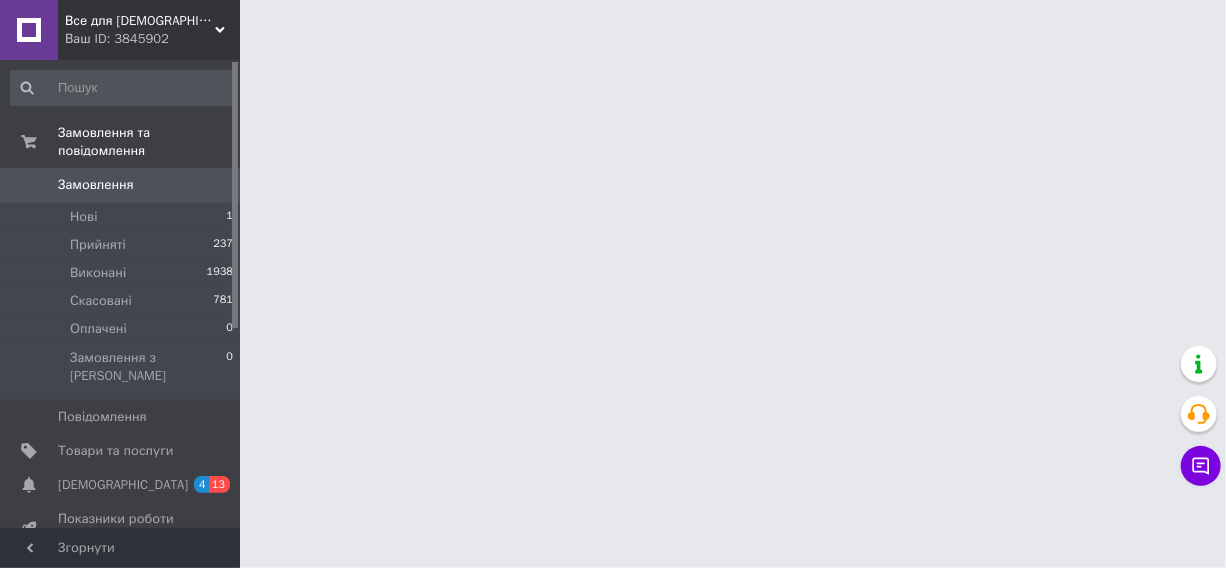 scroll, scrollTop: 0, scrollLeft: 0, axis: both 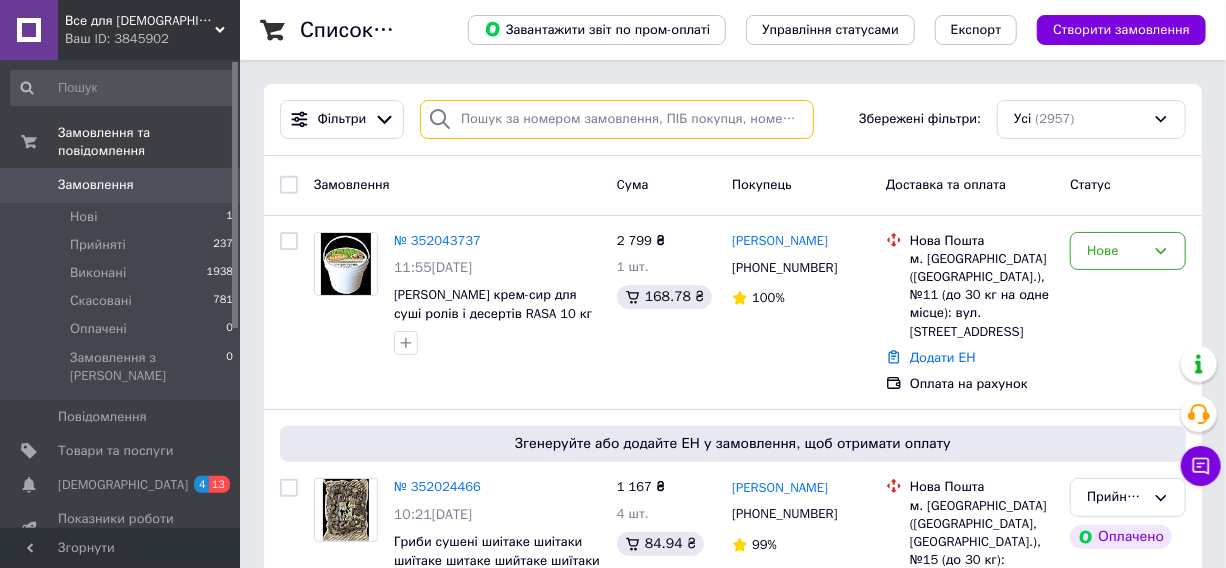 click at bounding box center (617, 119) 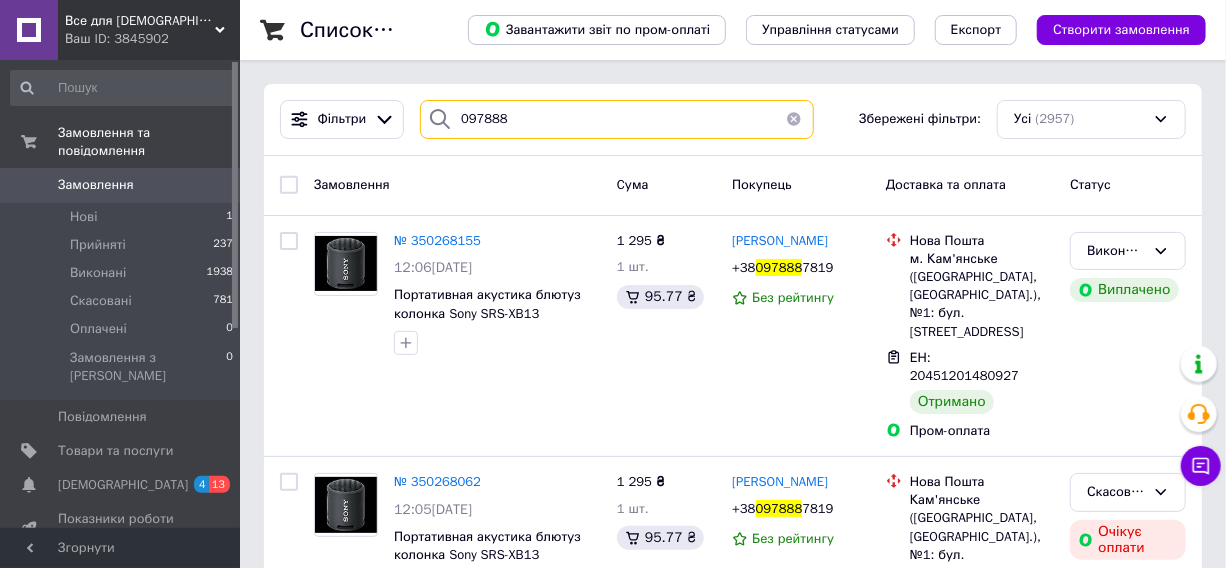 drag, startPoint x: 530, startPoint y: 120, endPoint x: 464, endPoint y: 120, distance: 66 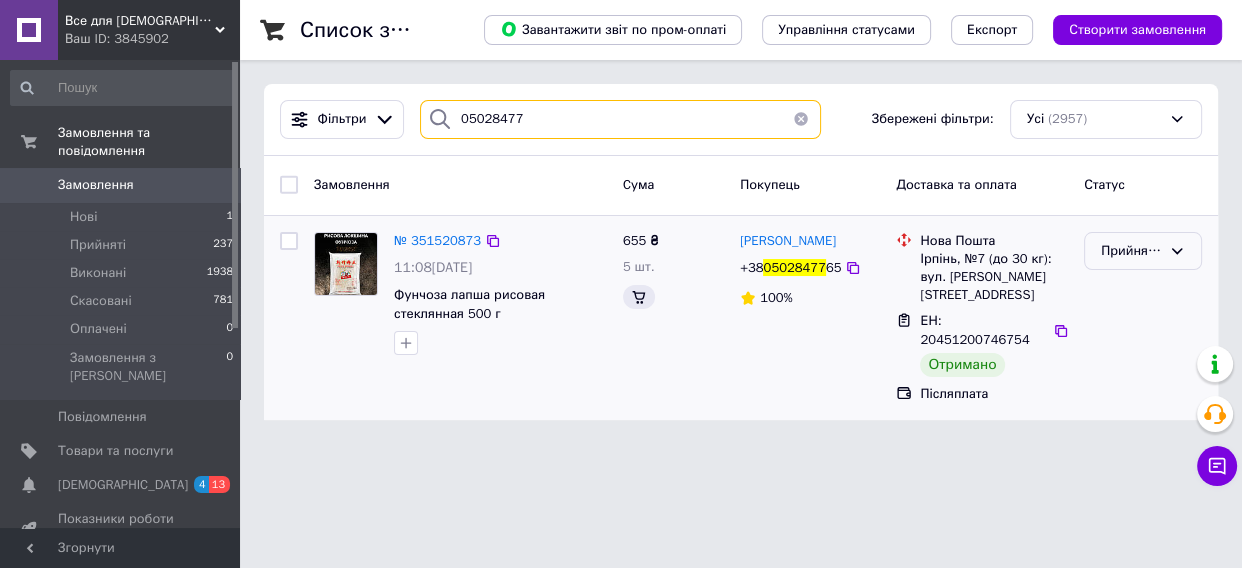 type on "05028477" 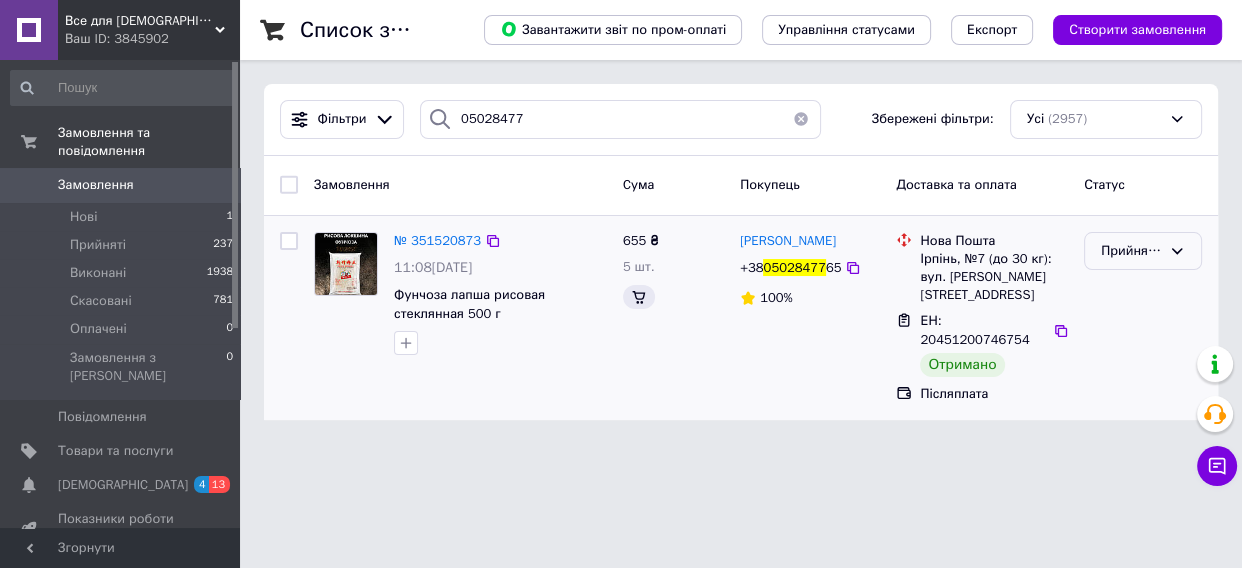 click on "Прийнято" at bounding box center (1131, 251) 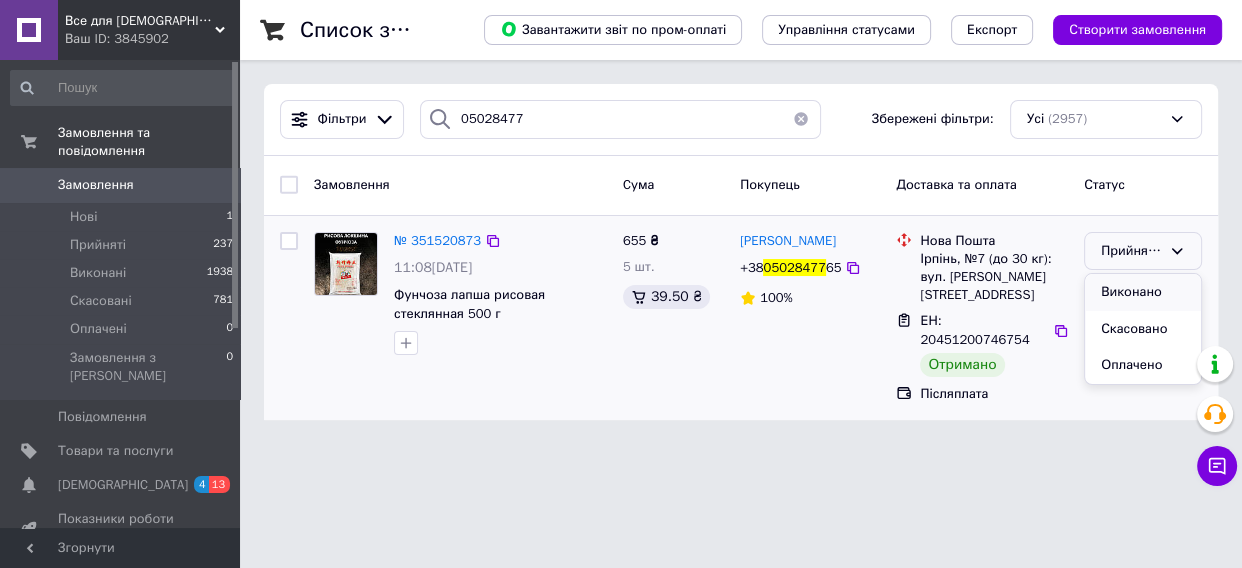 click on "Виконано" at bounding box center (1143, 292) 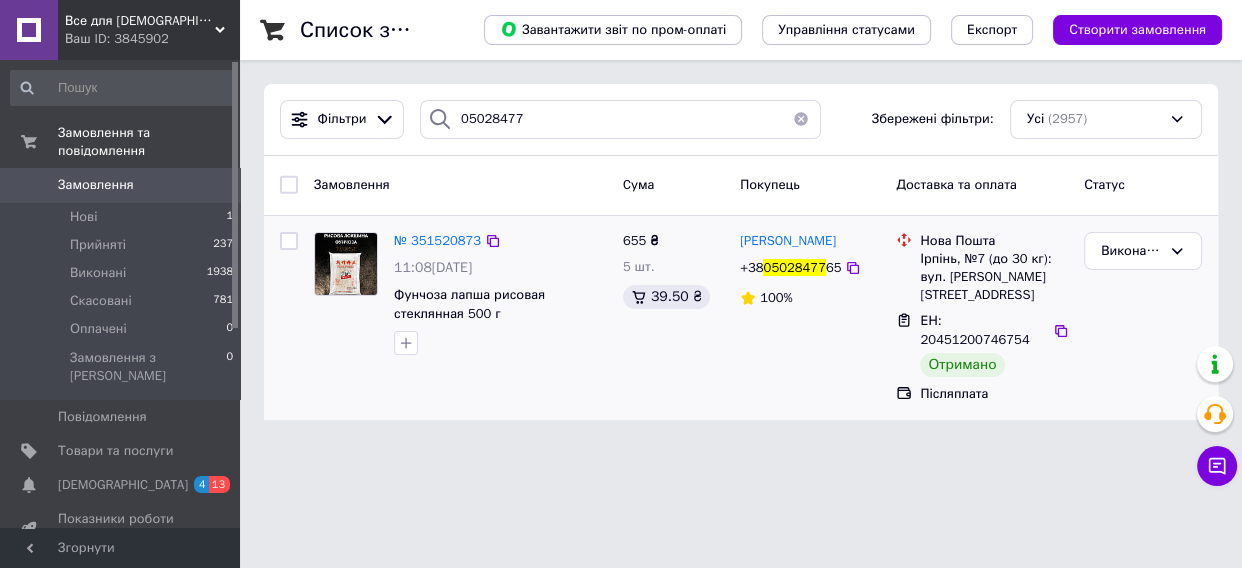 click on "Замовлення" at bounding box center (96, 185) 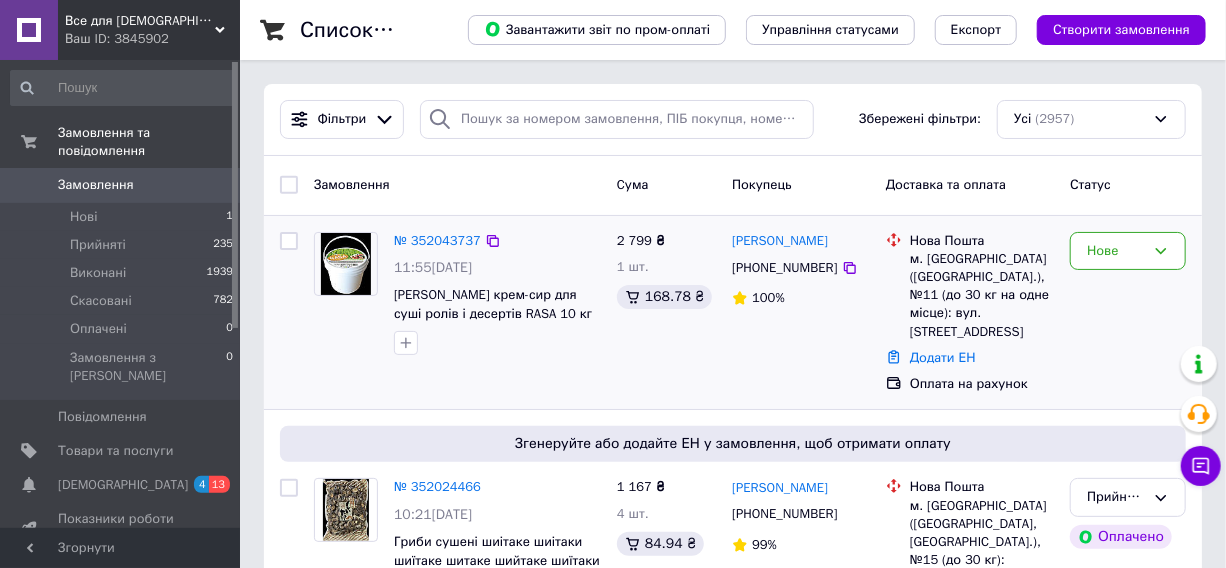 scroll, scrollTop: 181, scrollLeft: 0, axis: vertical 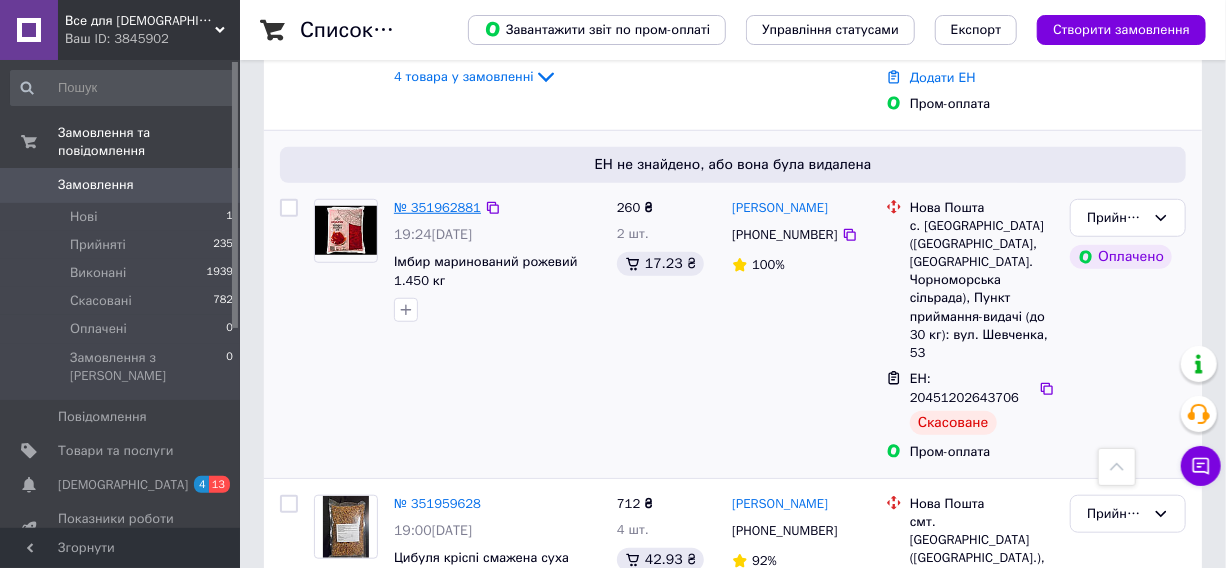 click on "№ 351962881" at bounding box center [437, 207] 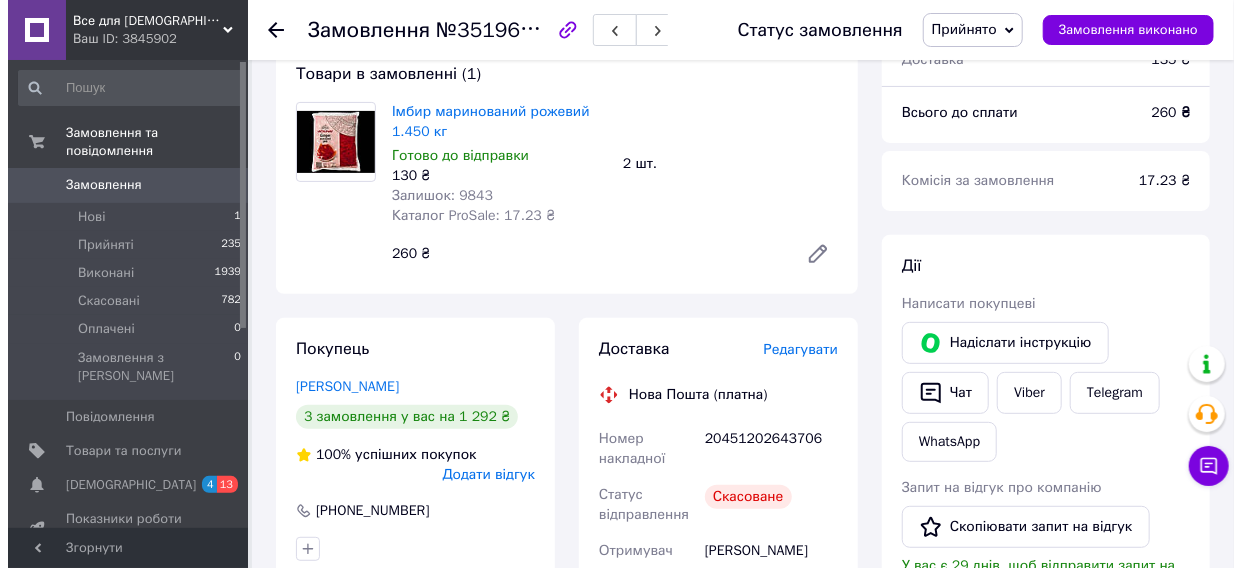 scroll, scrollTop: 90, scrollLeft: 0, axis: vertical 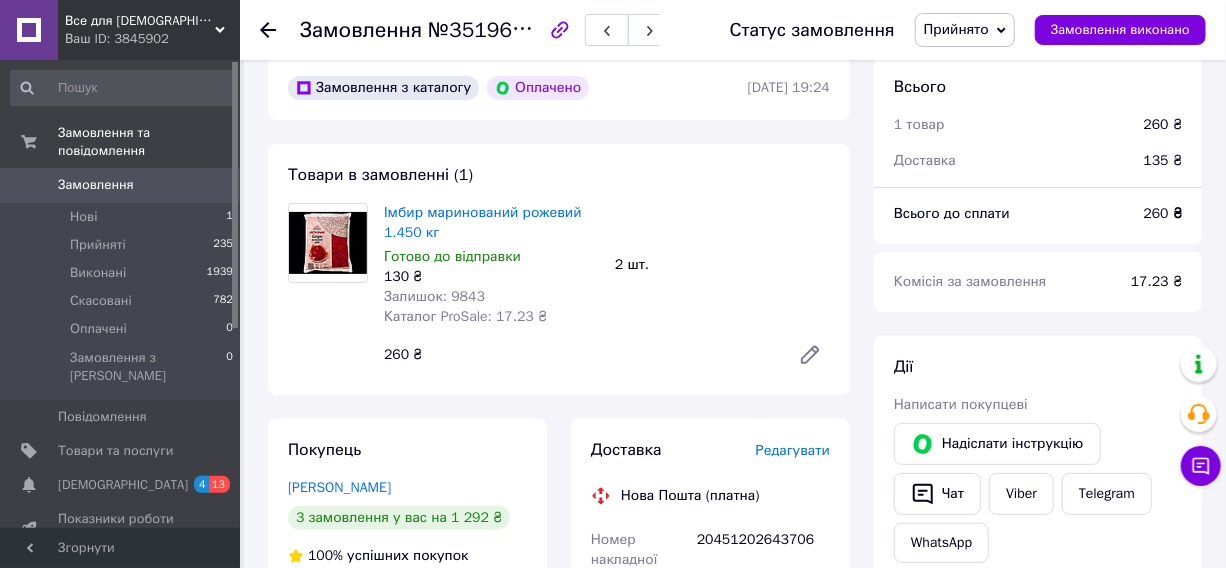 click on "Редагувати" at bounding box center [793, 450] 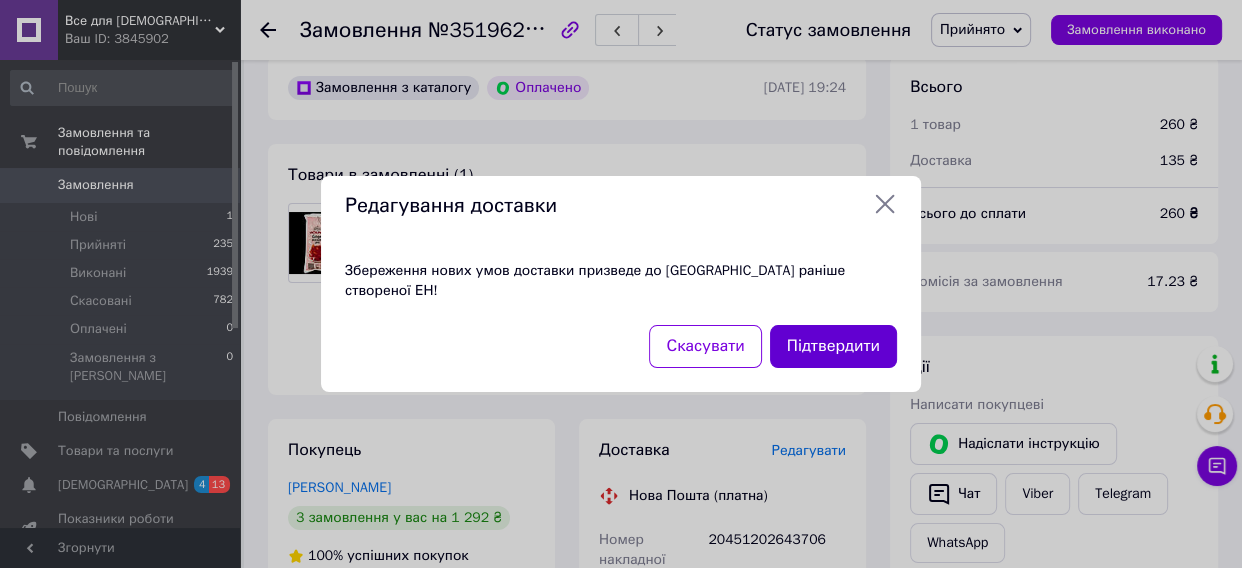 click on "Підтвердити" at bounding box center [833, 346] 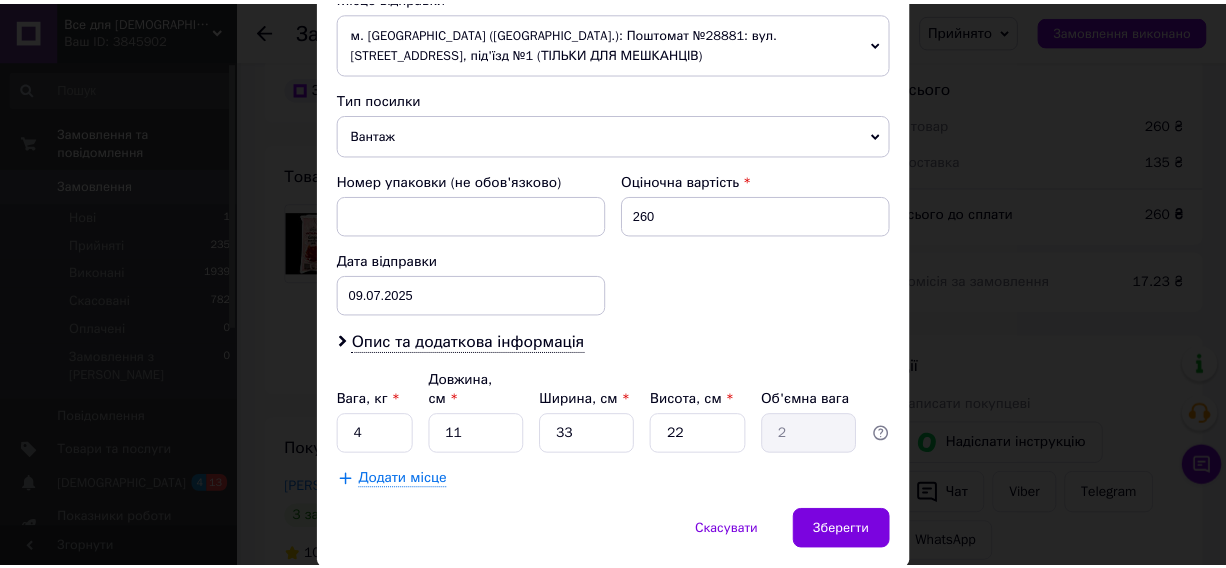 scroll, scrollTop: 777, scrollLeft: 0, axis: vertical 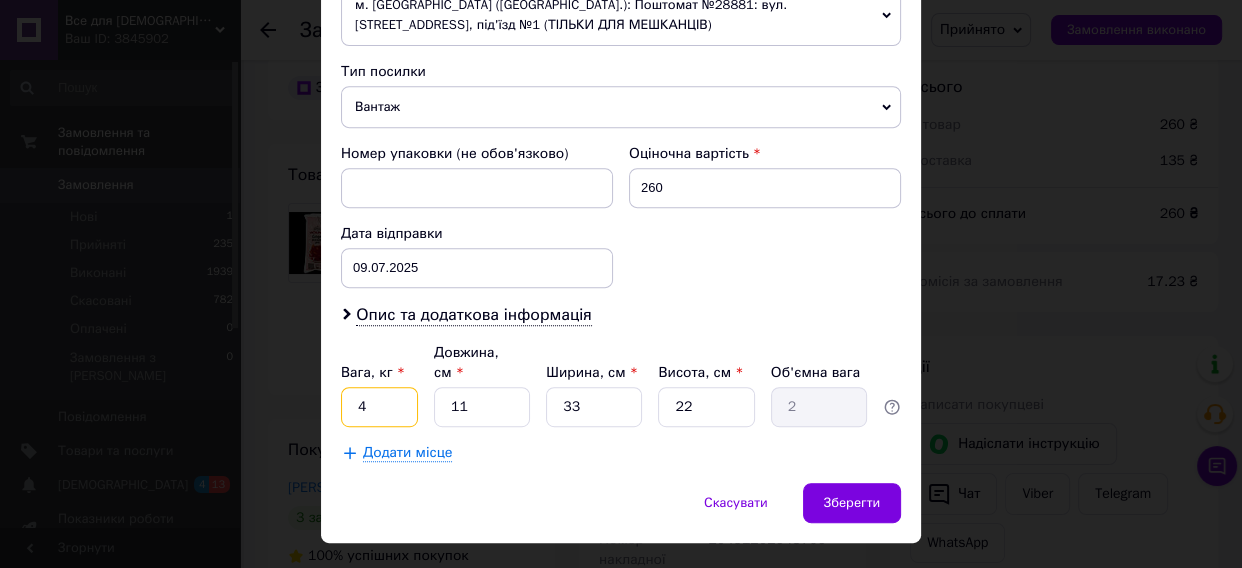 click on "4" at bounding box center [379, 407] 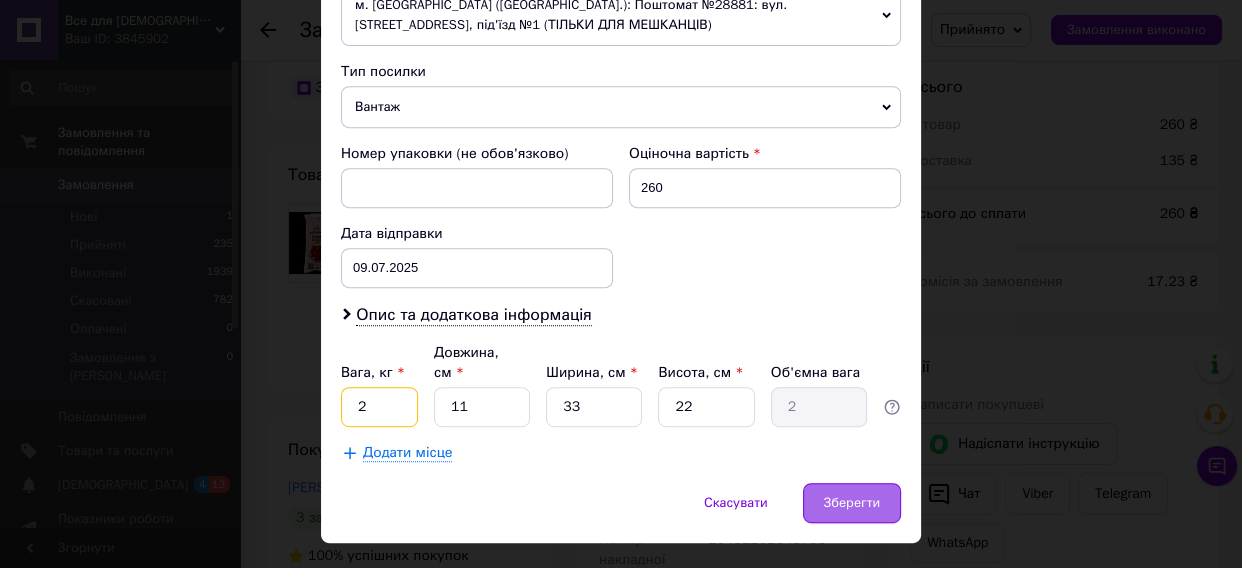 type on "2" 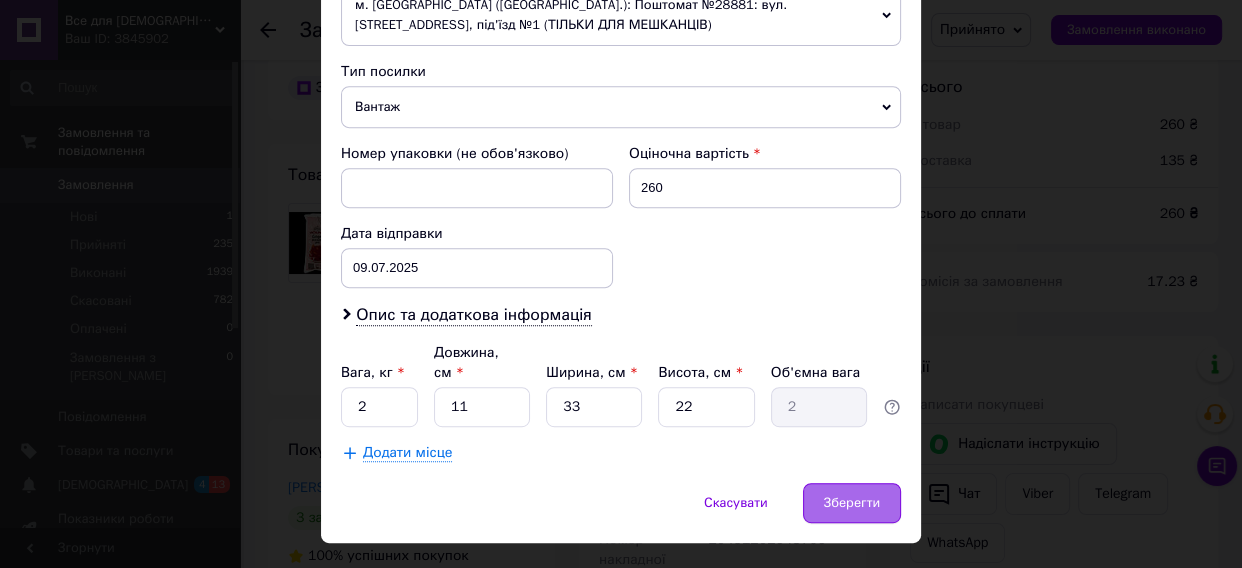 click on "Зберегти" at bounding box center (852, 503) 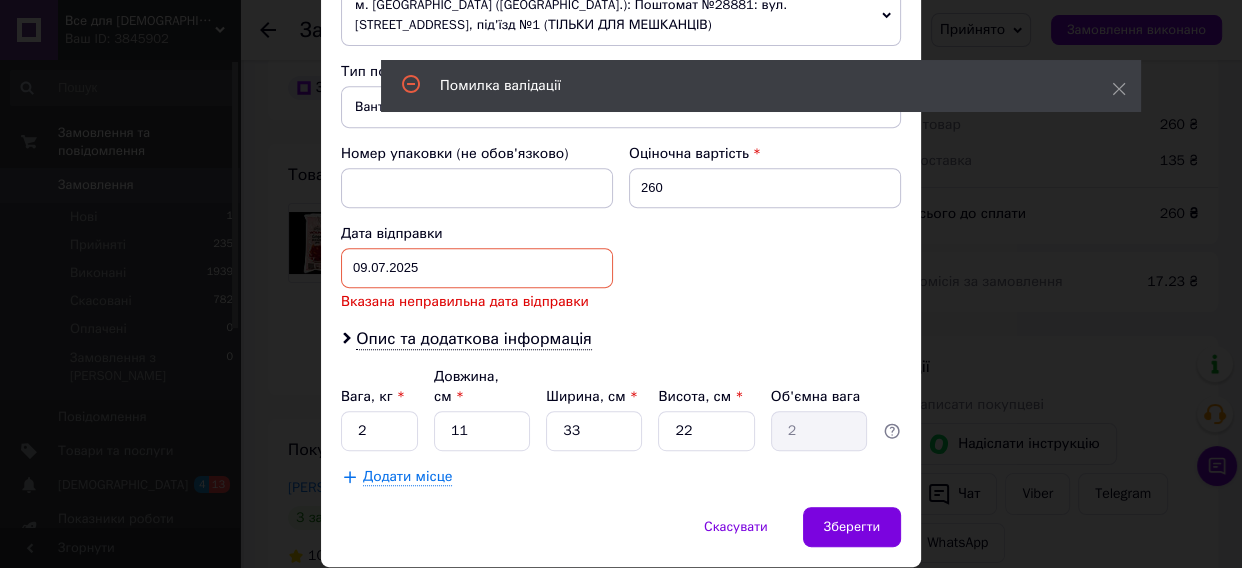 click on "09.07.2025 < 2025 > < Июль > Пн Вт Ср Чт Пт Сб Вс 30 1 2 3 4 5 6 7 8 9 10 11 12 13 14 15 16 17 18 19 20 21 22 23 24 25 26 27 28 29 30 31 1 2 3 4 5 6 7 8 9 10" at bounding box center (477, 268) 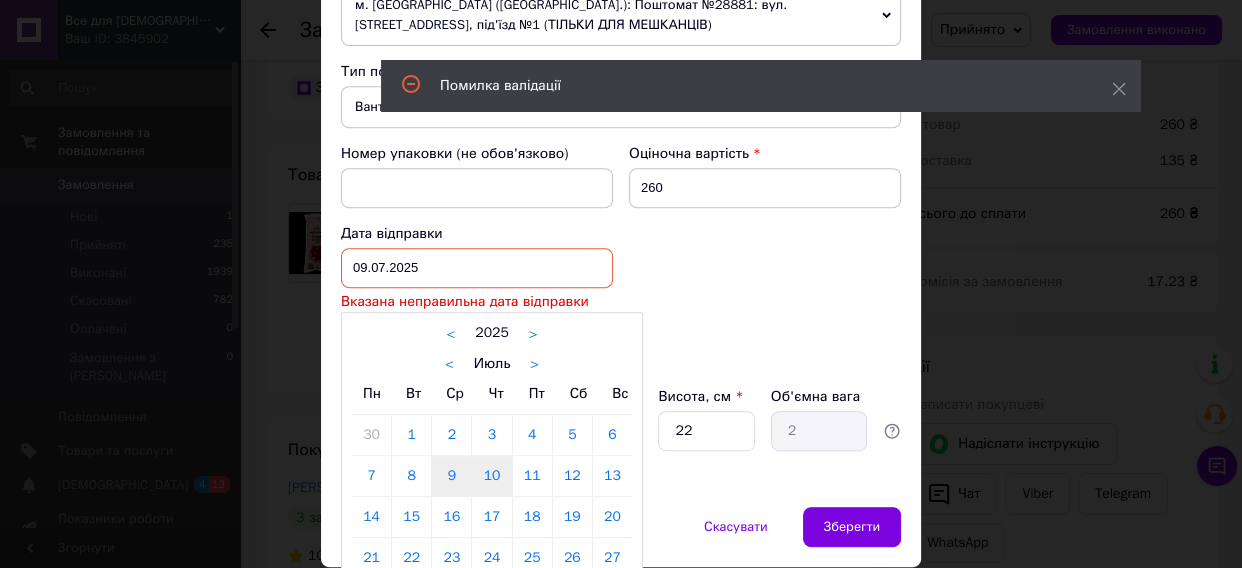 click on "10" at bounding box center [491, 476] 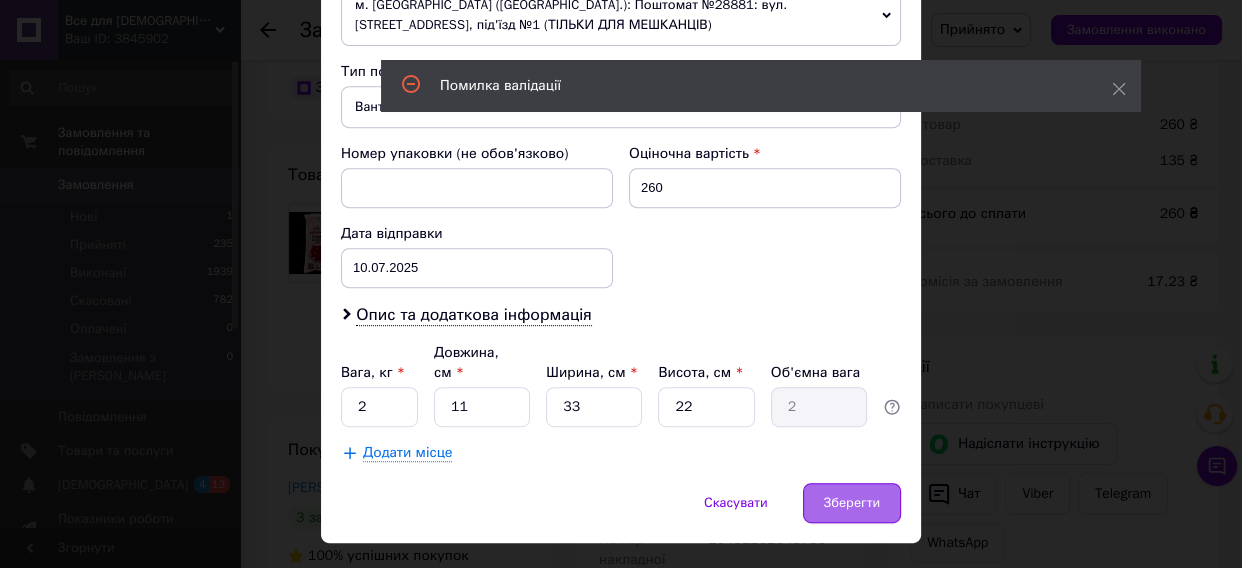 click on "Зберегти" at bounding box center (852, 503) 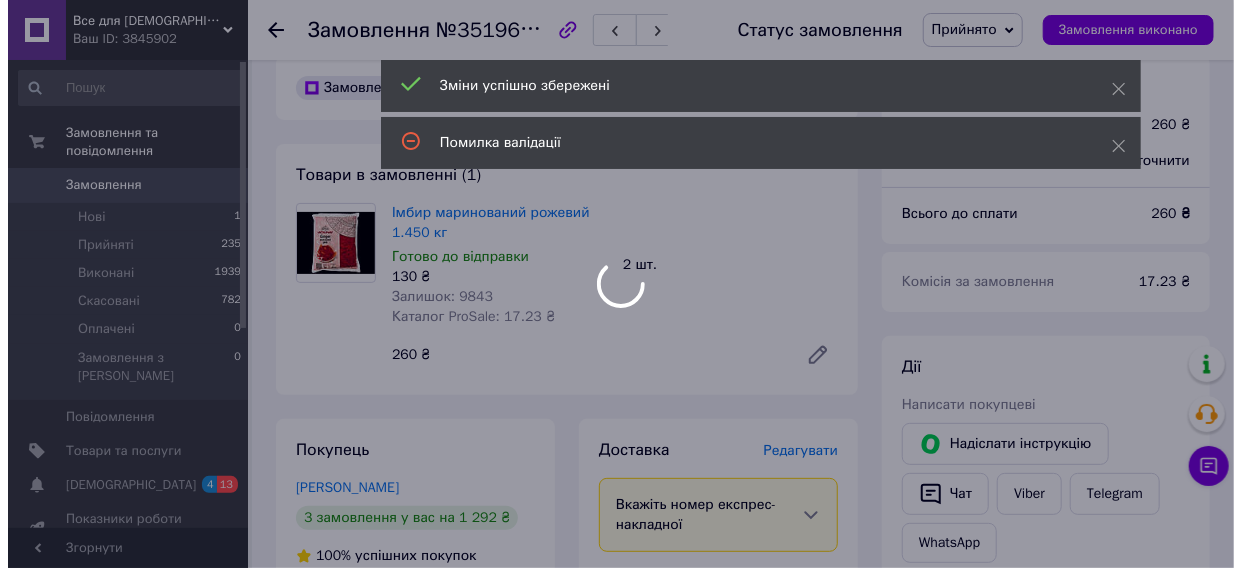 scroll, scrollTop: 0, scrollLeft: 0, axis: both 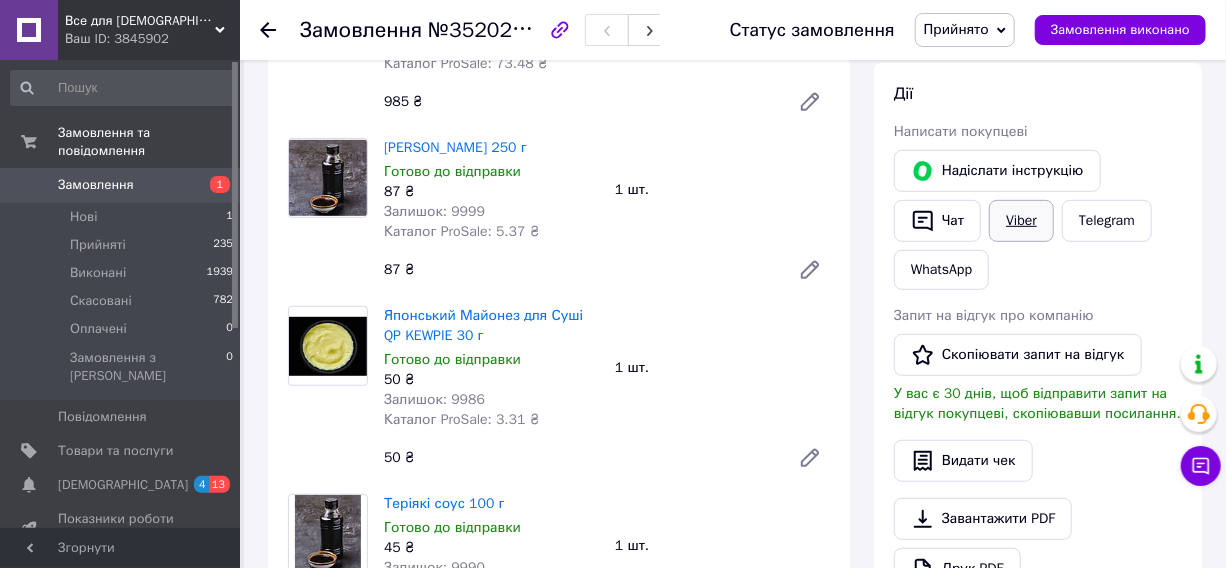 click on "Viber" at bounding box center [1021, 221] 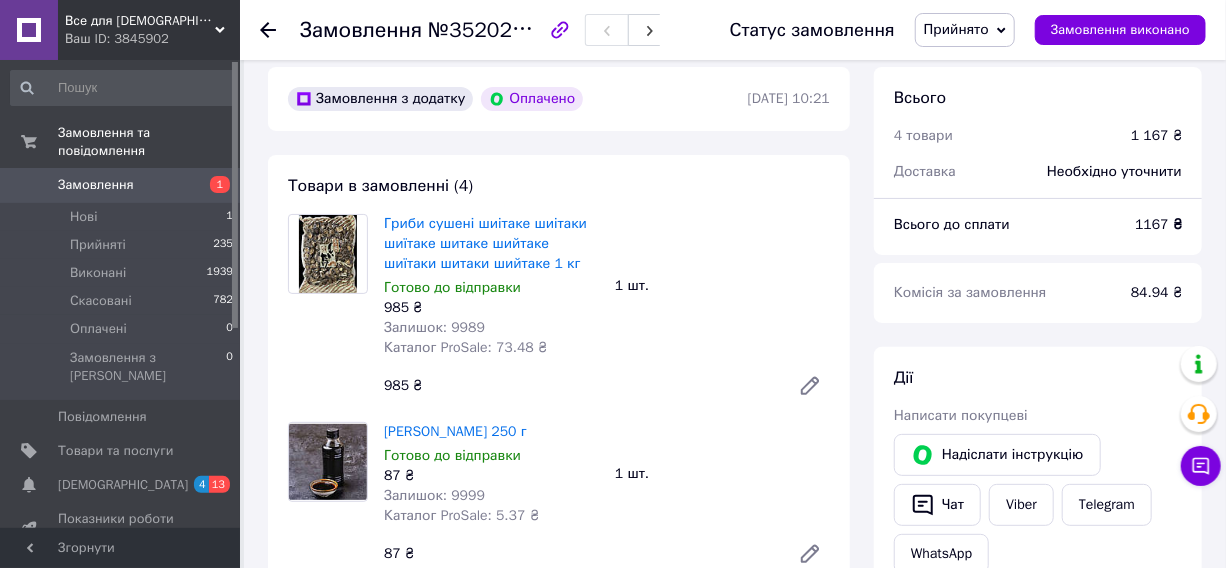 scroll, scrollTop: 0, scrollLeft: 0, axis: both 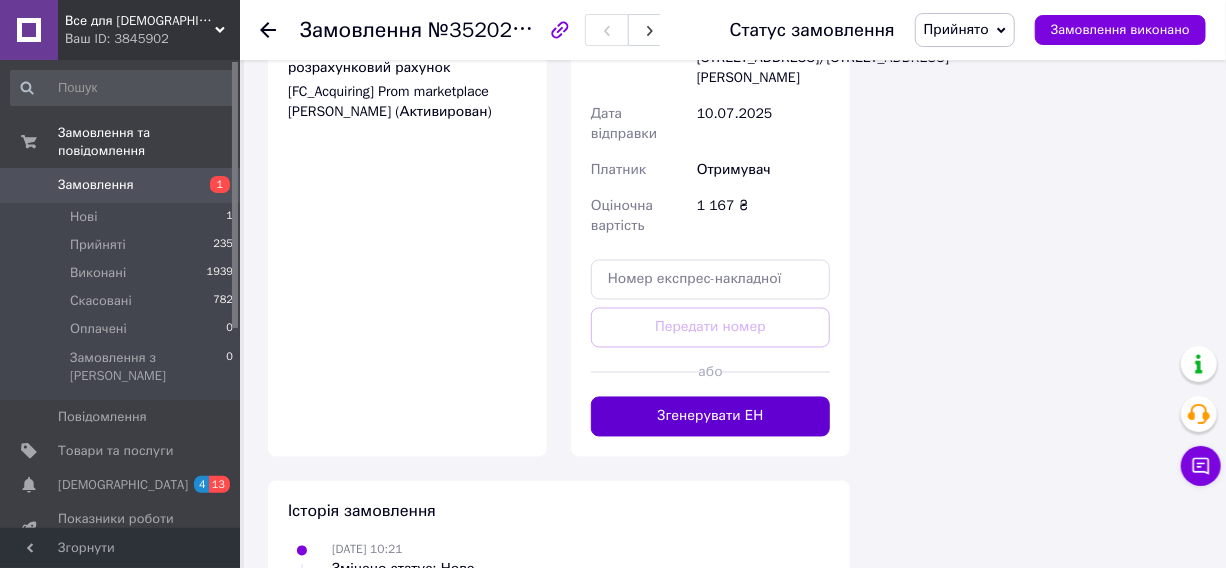 click on "Згенерувати ЕН" at bounding box center [710, 417] 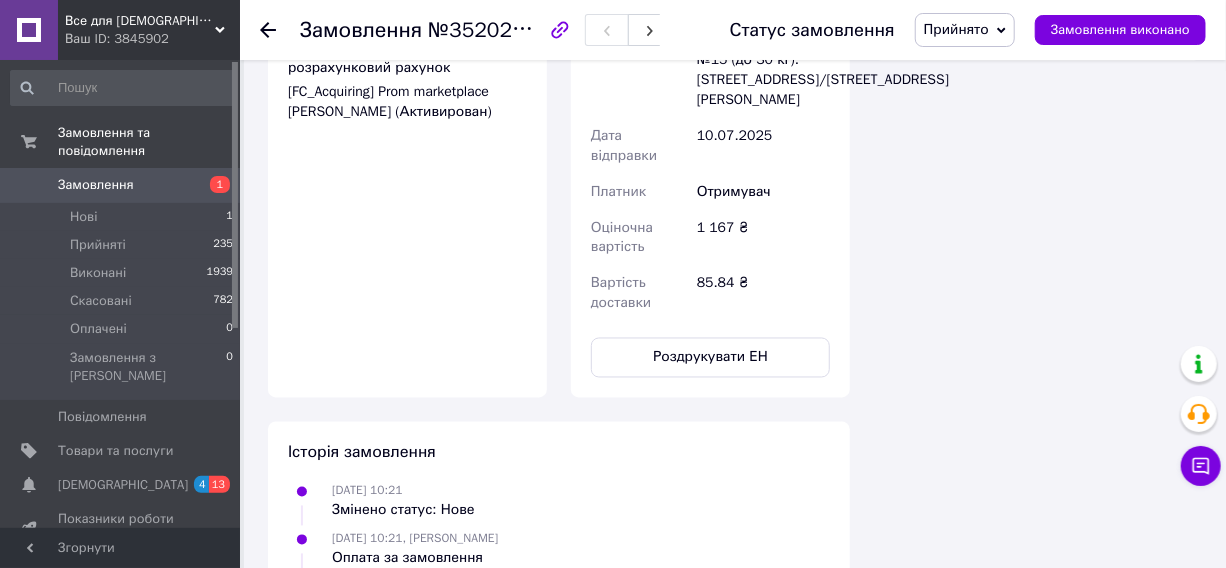 scroll, scrollTop: 818, scrollLeft: 0, axis: vertical 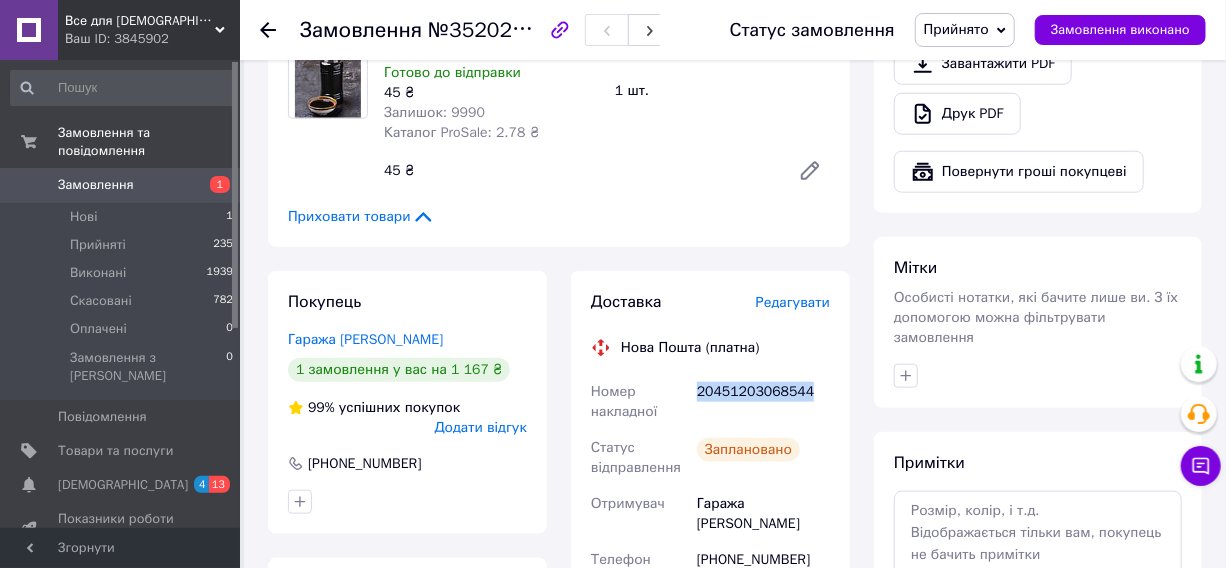 drag, startPoint x: 804, startPoint y: 386, endPoint x: 694, endPoint y: 389, distance: 110.0409 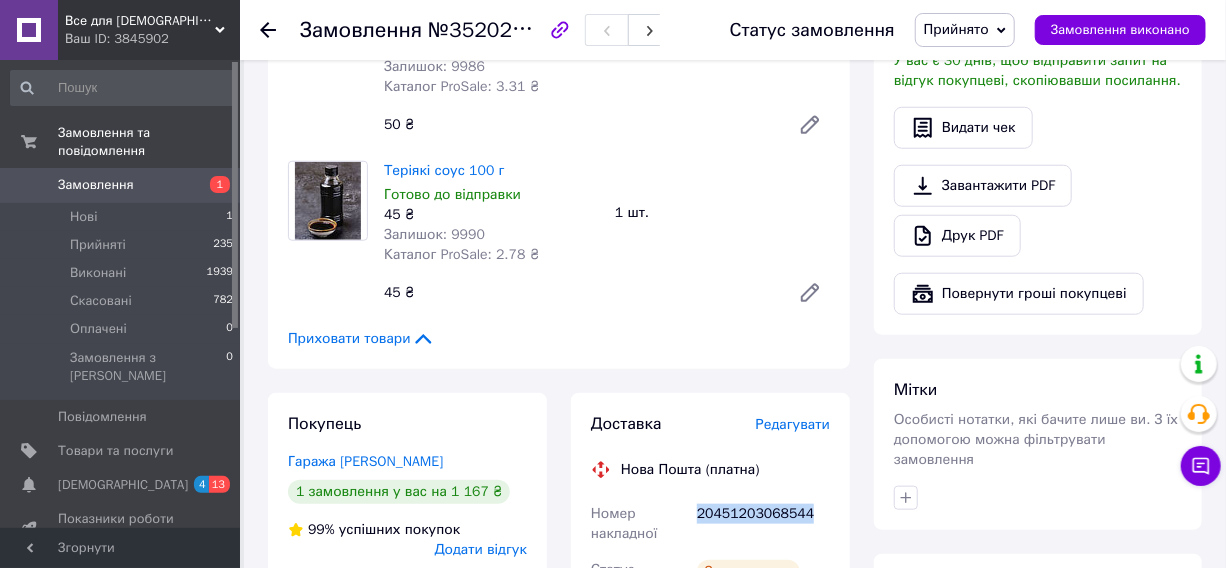 scroll, scrollTop: 454, scrollLeft: 0, axis: vertical 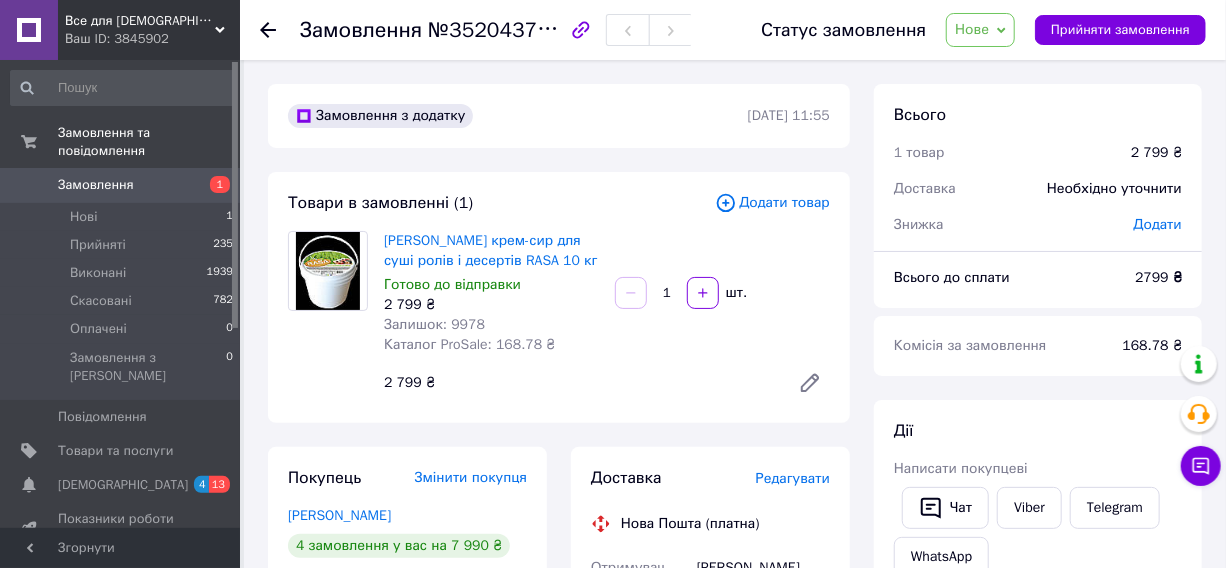 click on "Нове" at bounding box center (972, 29) 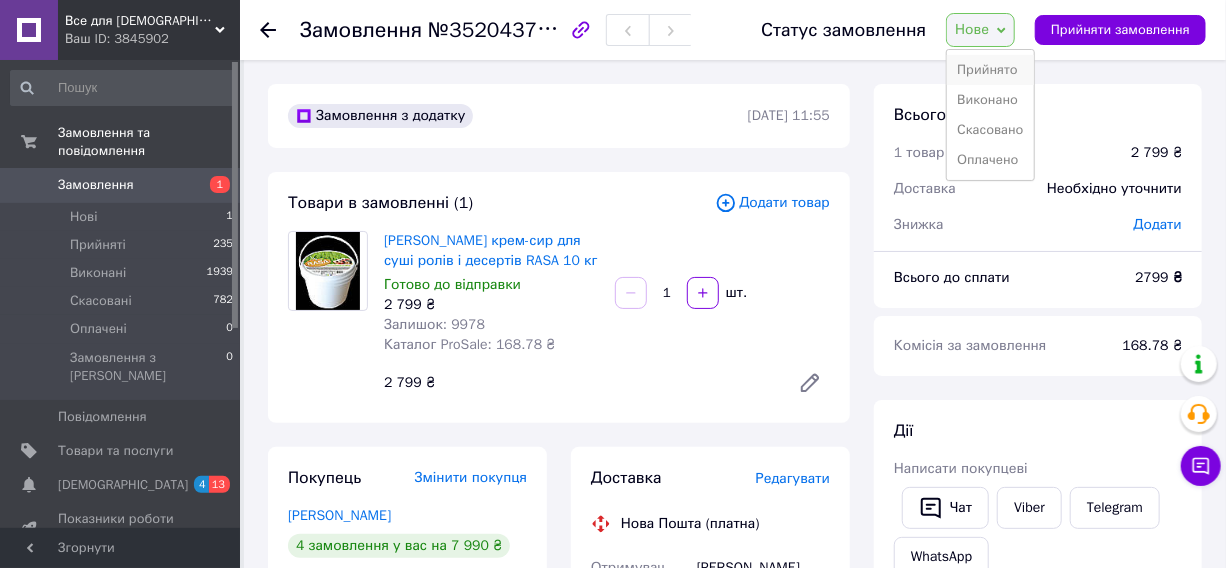 click on "Прийнято" at bounding box center (990, 70) 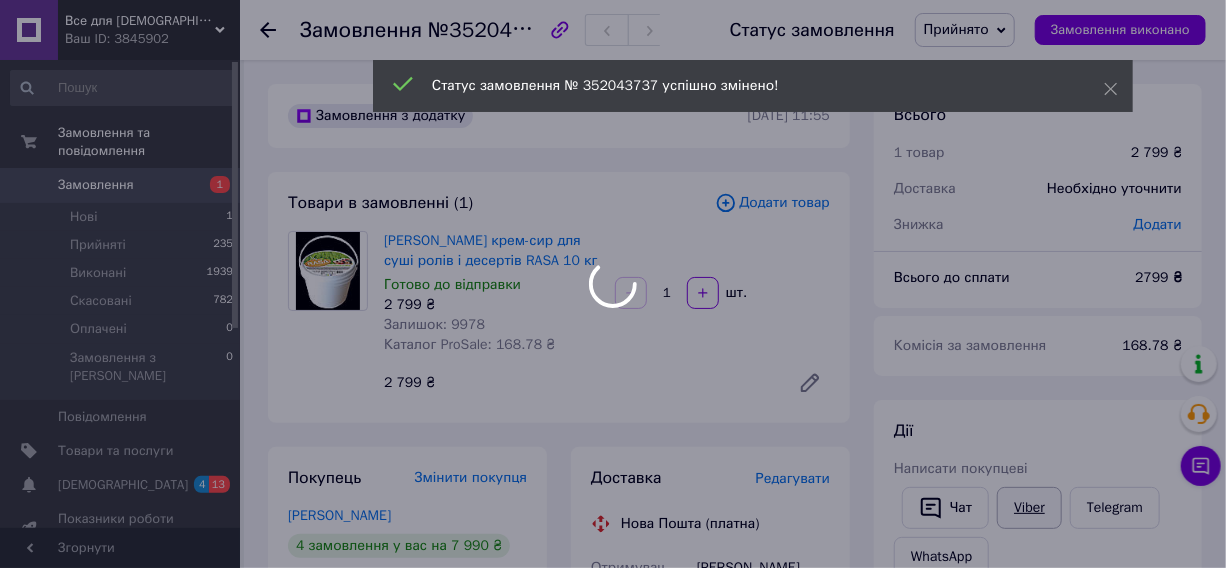 click at bounding box center (613, 284) 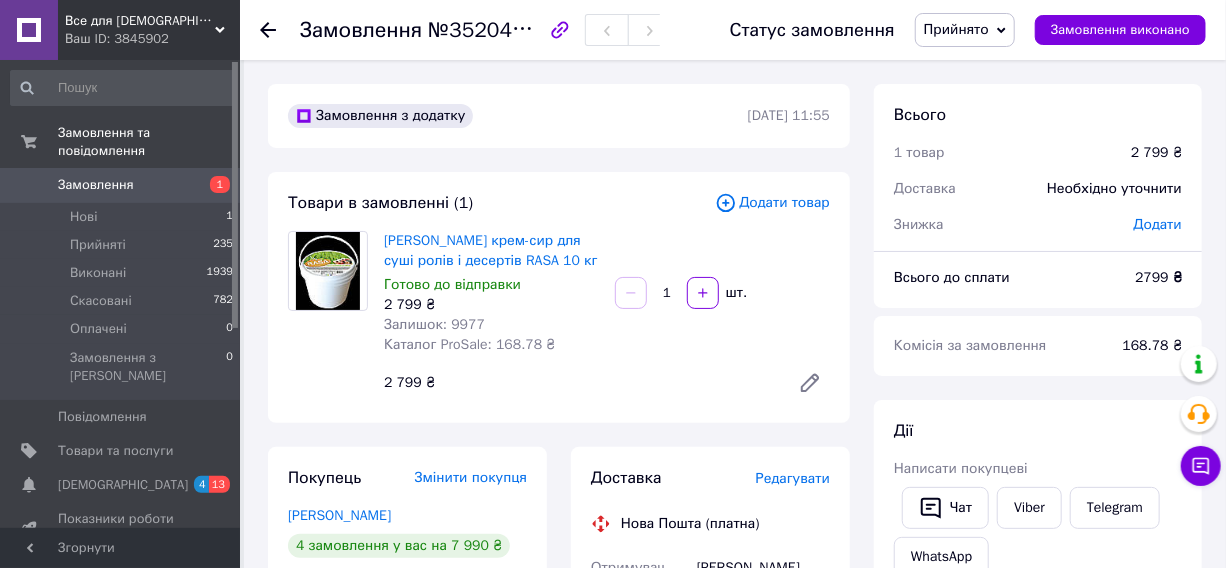 scroll, scrollTop: 363, scrollLeft: 0, axis: vertical 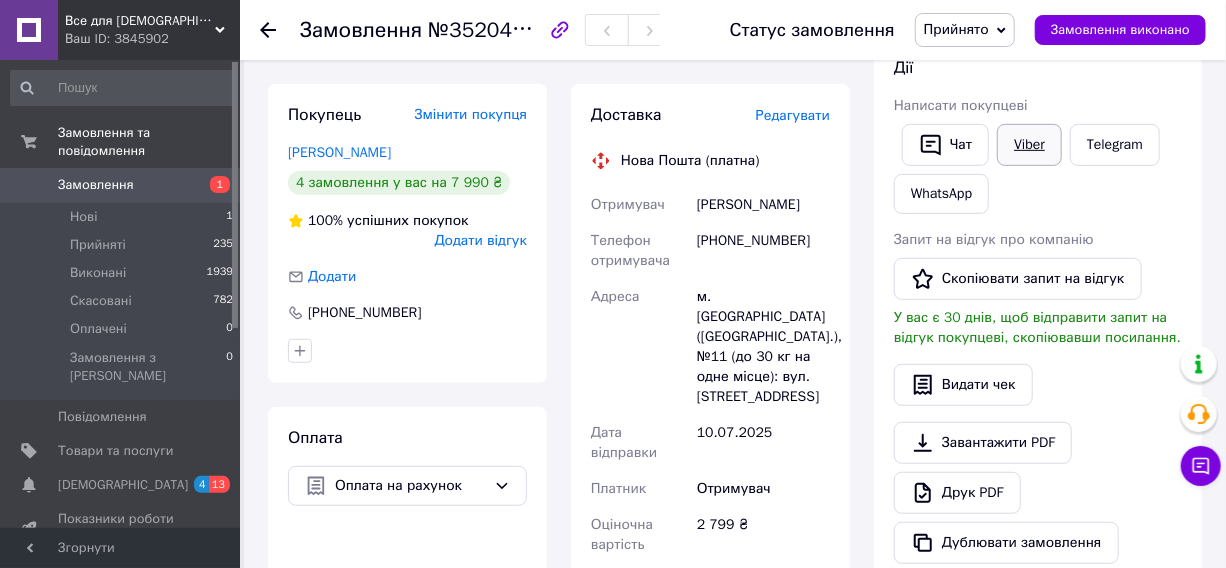 click on "Viber" at bounding box center (1029, 145) 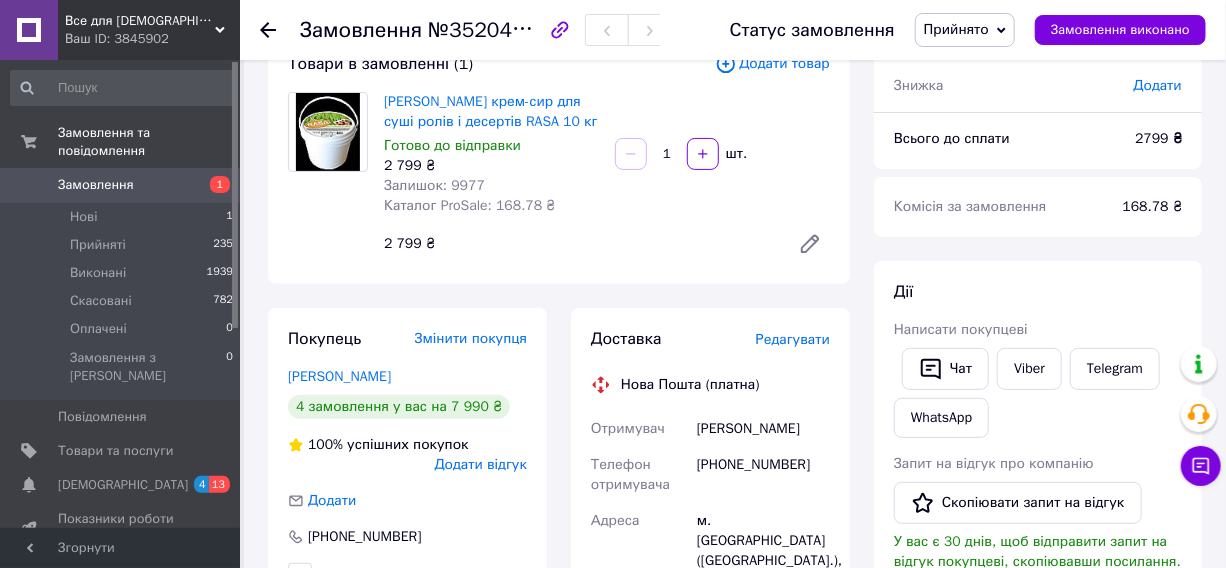 scroll, scrollTop: 272, scrollLeft: 0, axis: vertical 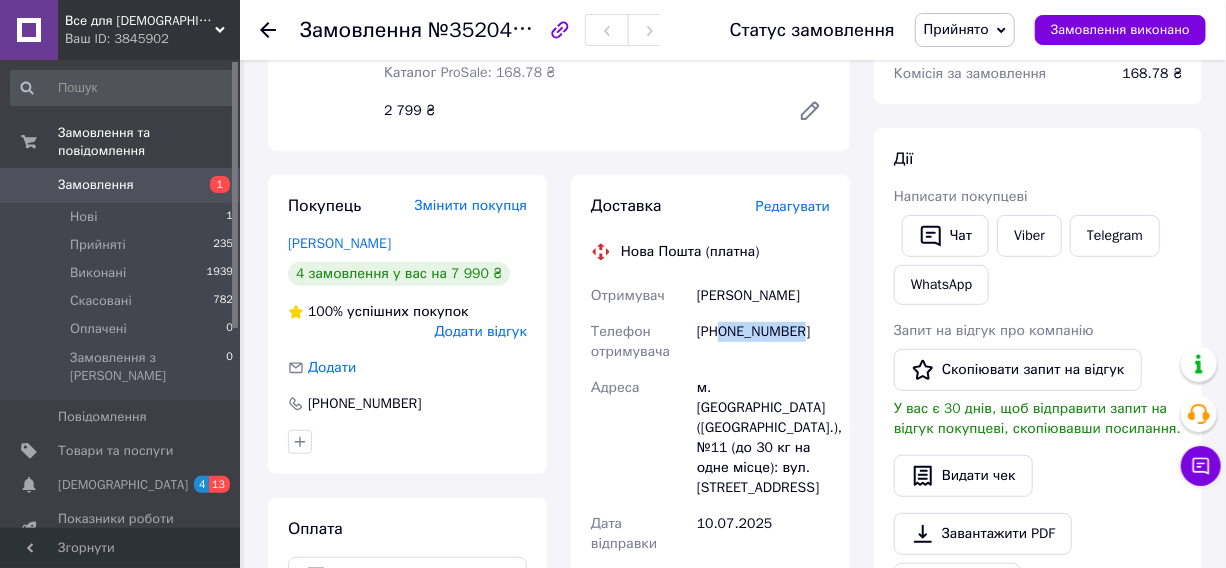 drag, startPoint x: 800, startPoint y: 335, endPoint x: 723, endPoint y: 330, distance: 77.16217 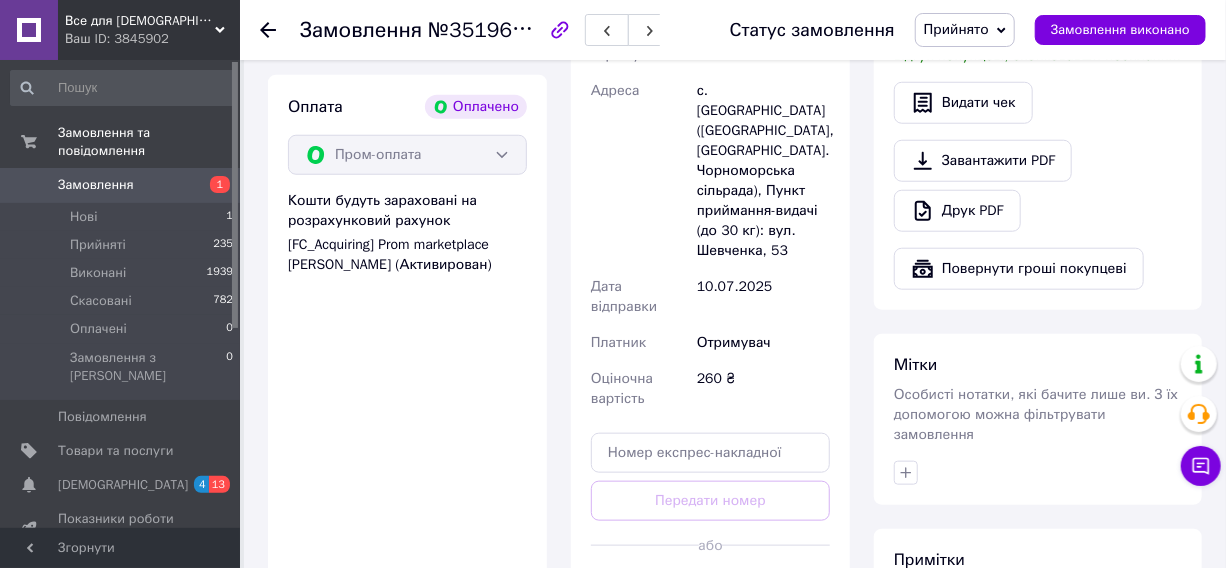 scroll, scrollTop: 1090, scrollLeft: 0, axis: vertical 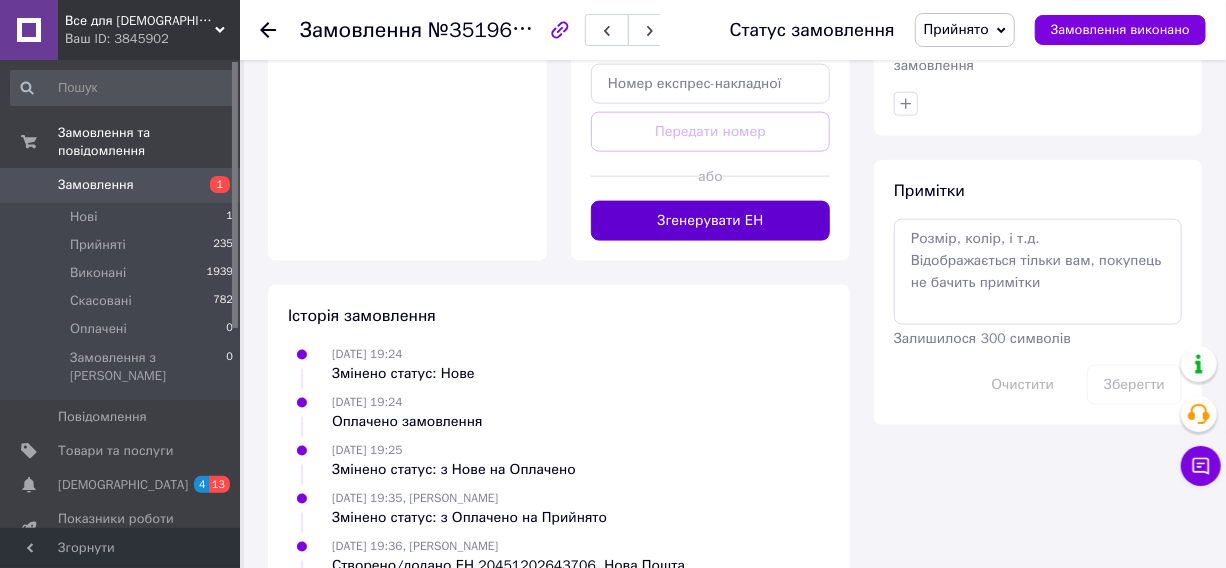 click on "Згенерувати ЕН" at bounding box center [710, 221] 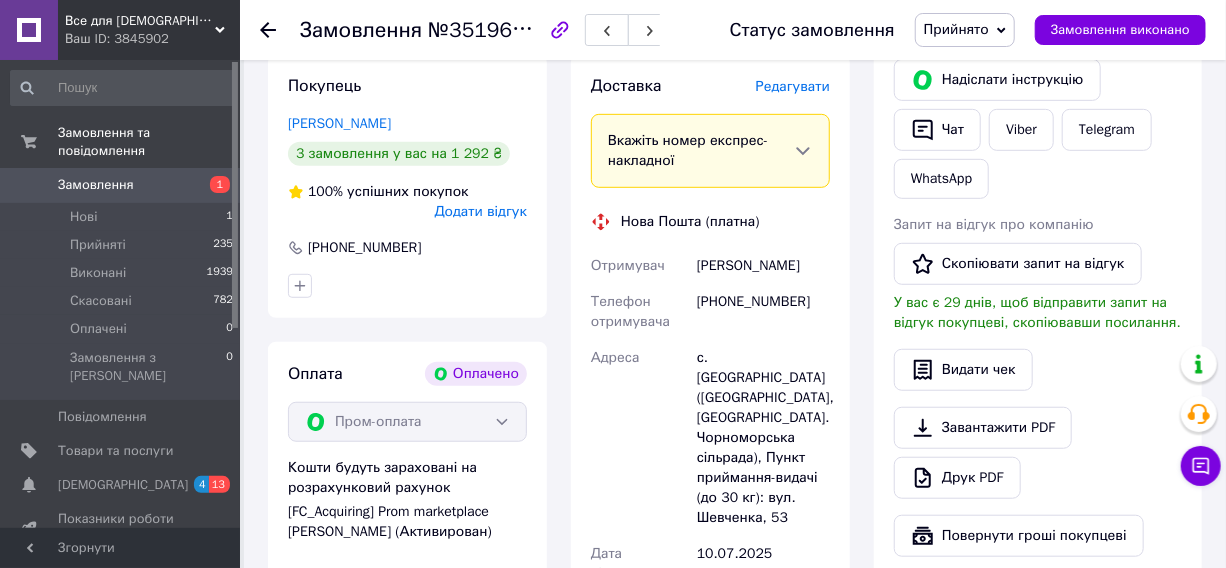 scroll, scrollTop: 181, scrollLeft: 0, axis: vertical 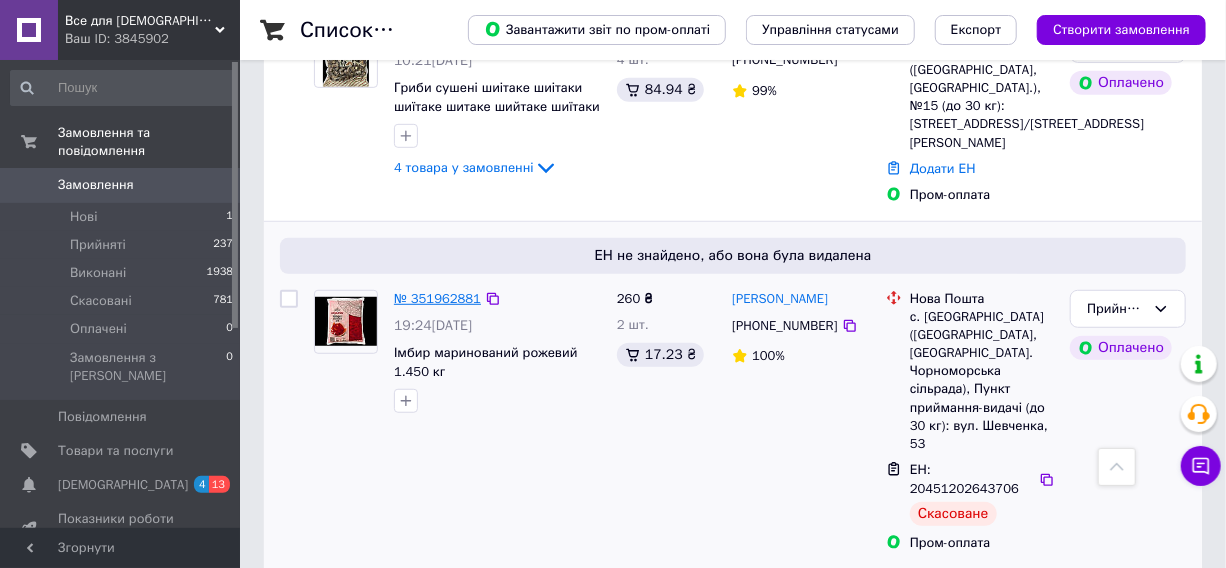 click on "№ 351962881" at bounding box center (437, 298) 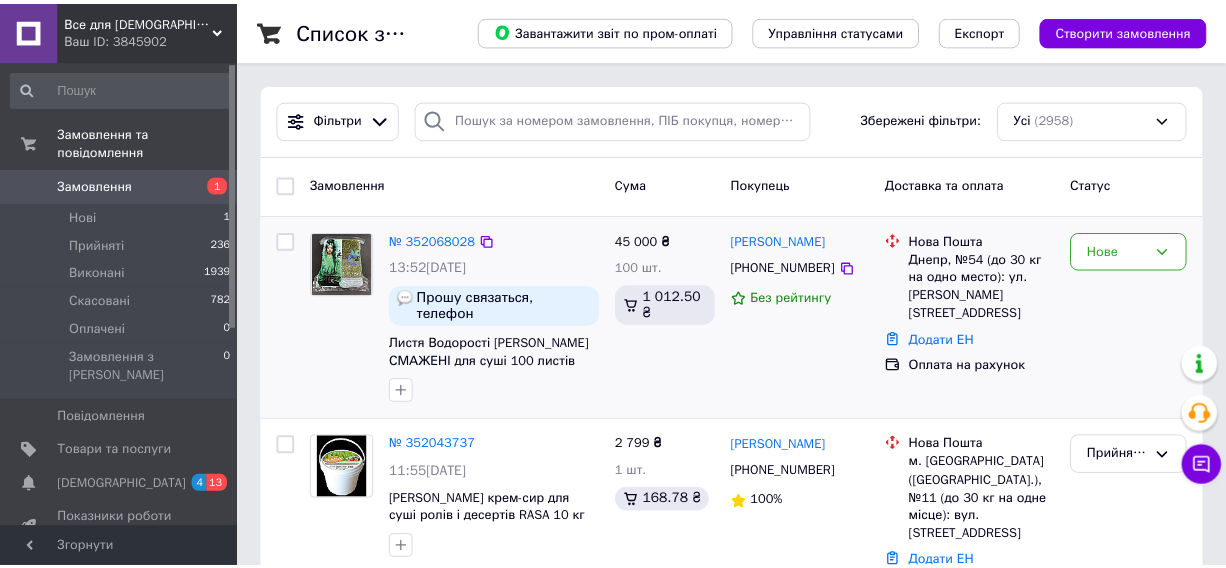 scroll, scrollTop: 0, scrollLeft: 0, axis: both 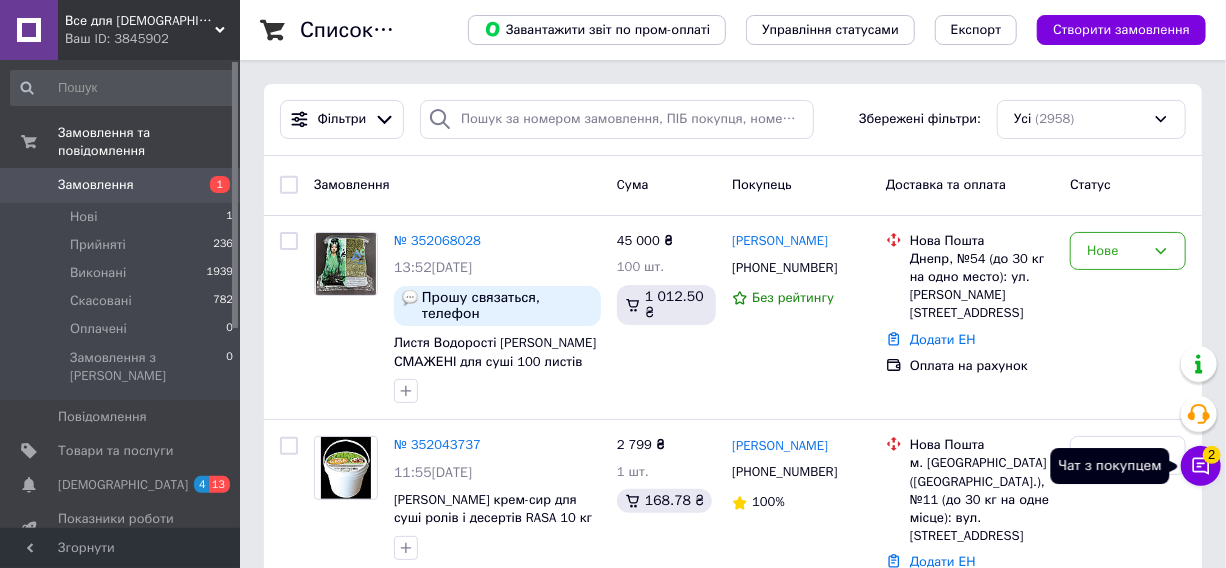 click 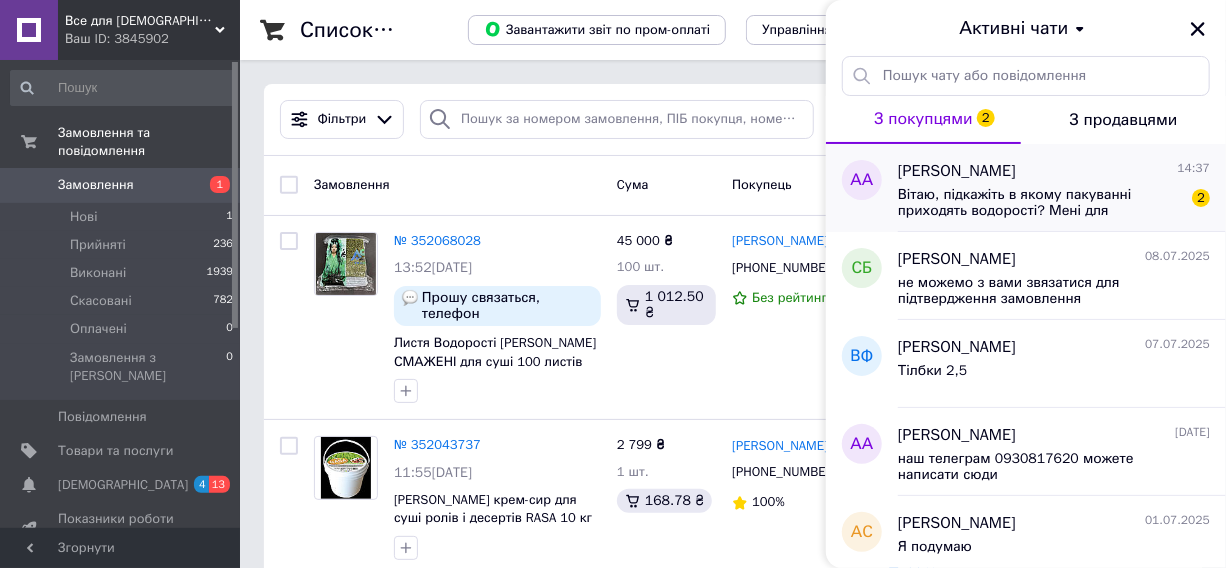 click on "Вітаю, підкажіть в якому пакуванні приходять водорості?  Мені для перевезення закордон" at bounding box center [1040, 203] 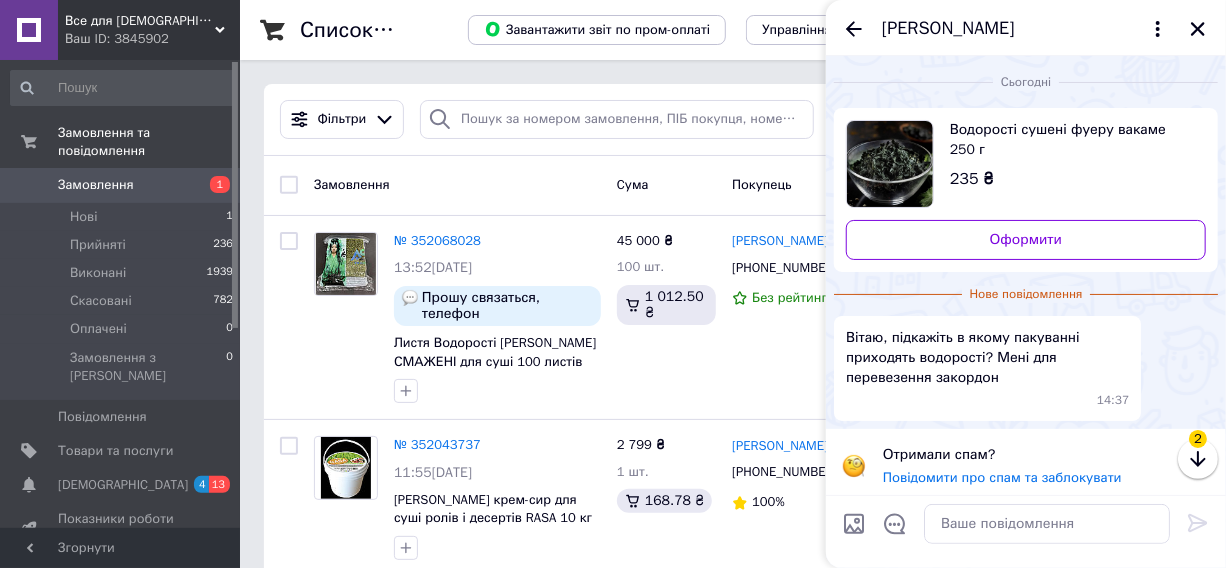 scroll, scrollTop: 8, scrollLeft: 0, axis: vertical 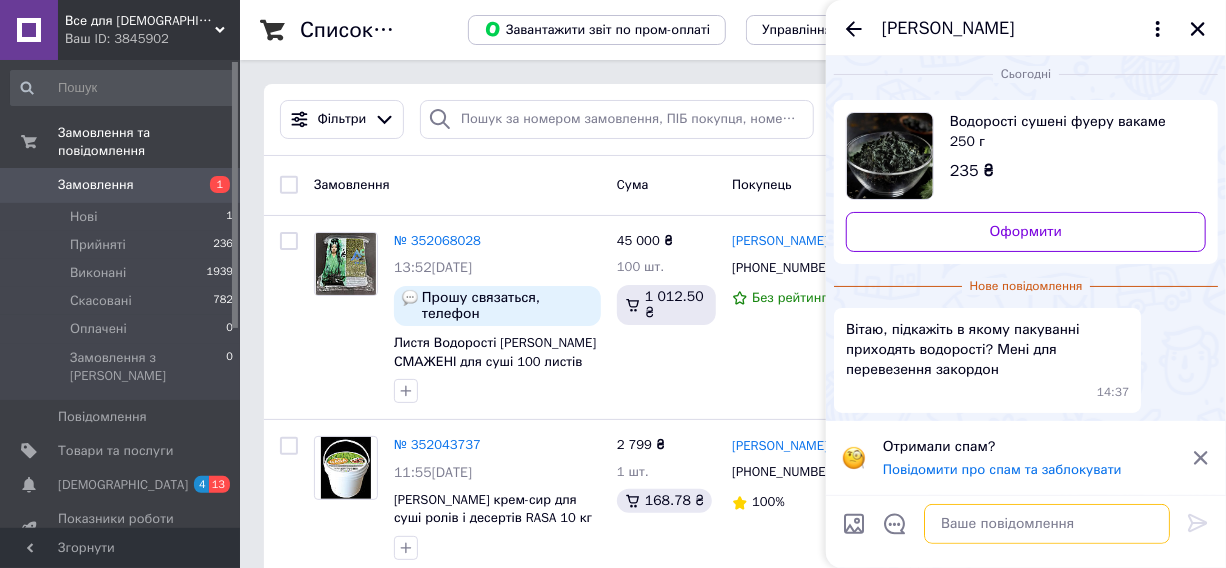 click at bounding box center (1047, 524) 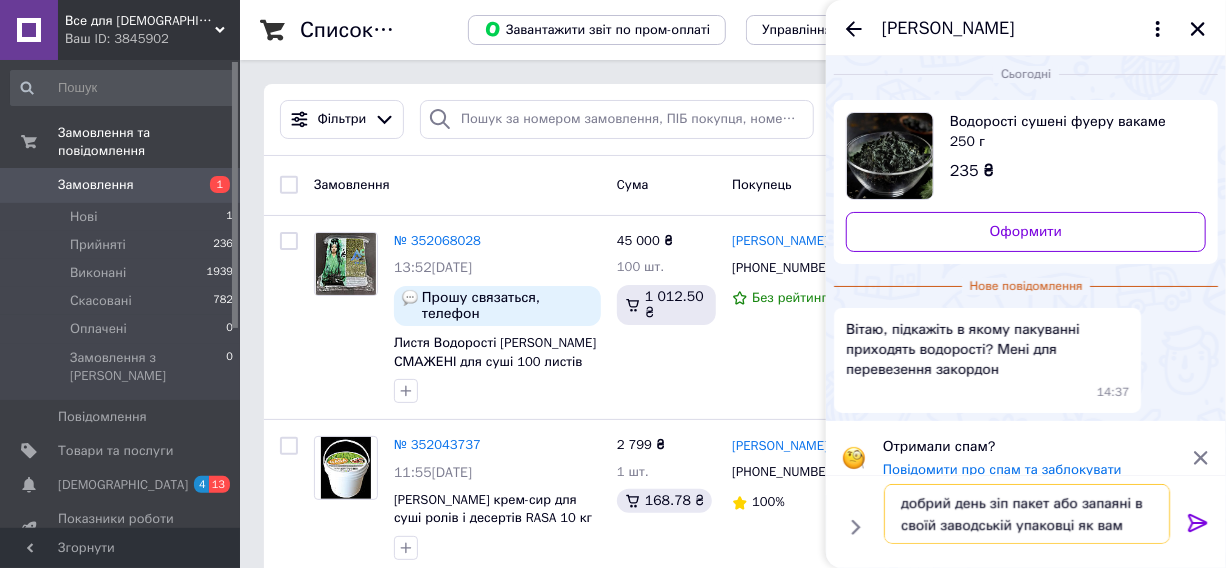type on "добрий день зіп пакет або запаяні в своїй заводській упаковці як вам краще" 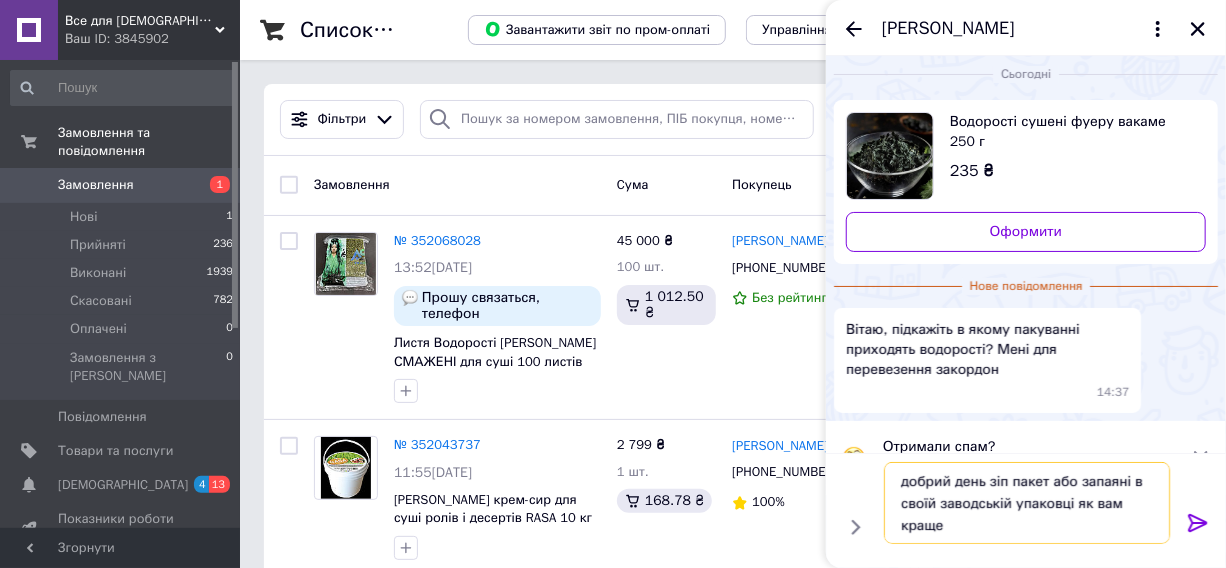 type 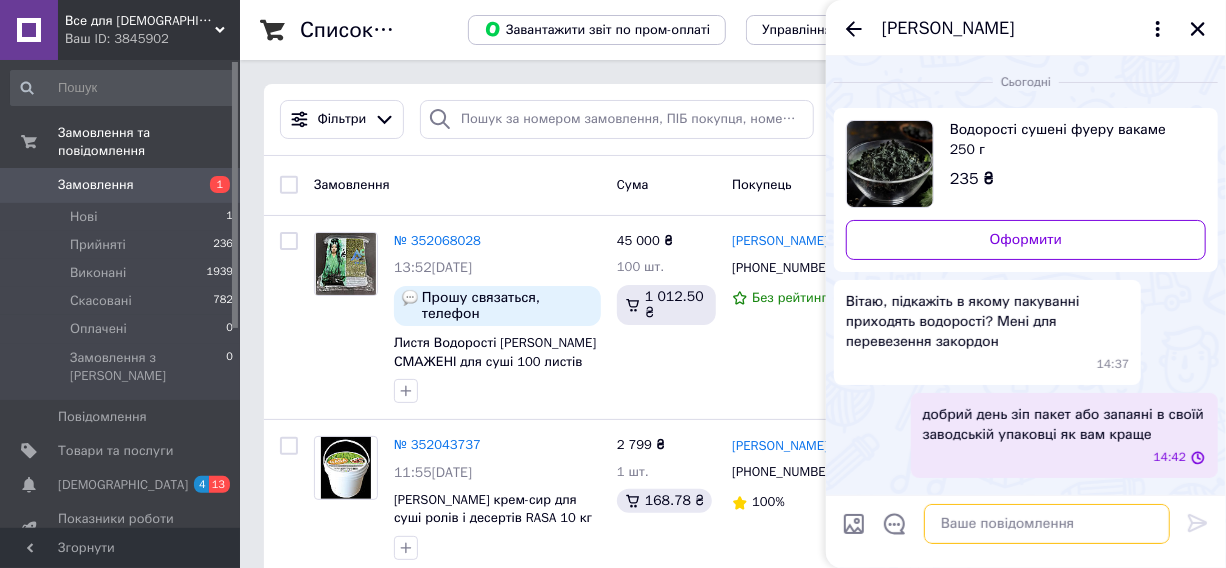 scroll, scrollTop: 0, scrollLeft: 0, axis: both 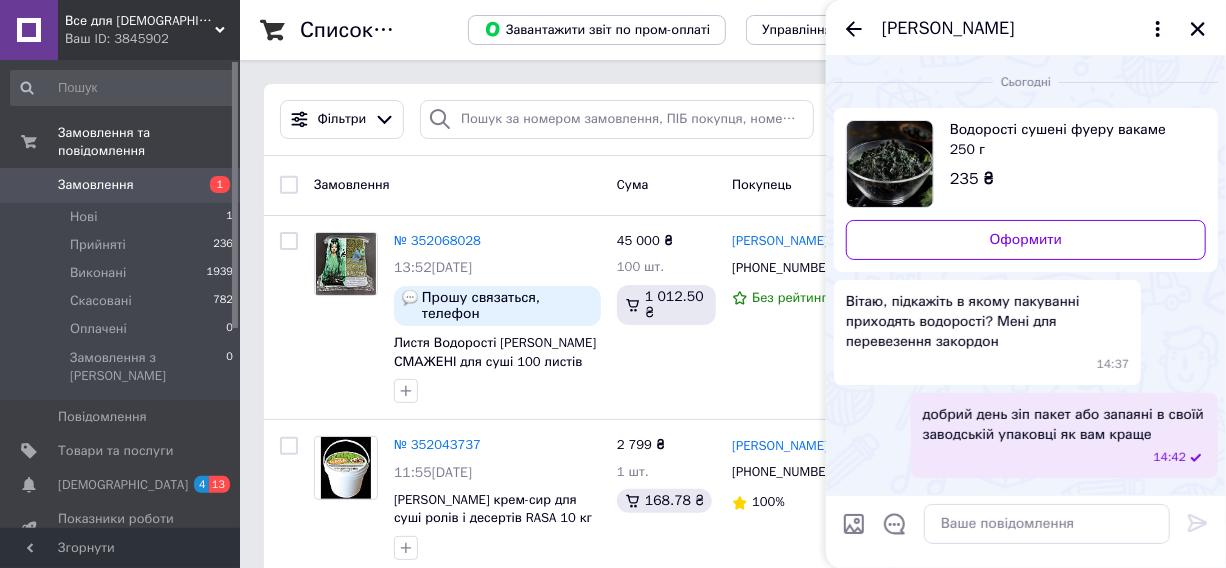click on "14:42" at bounding box center [1068, 457] 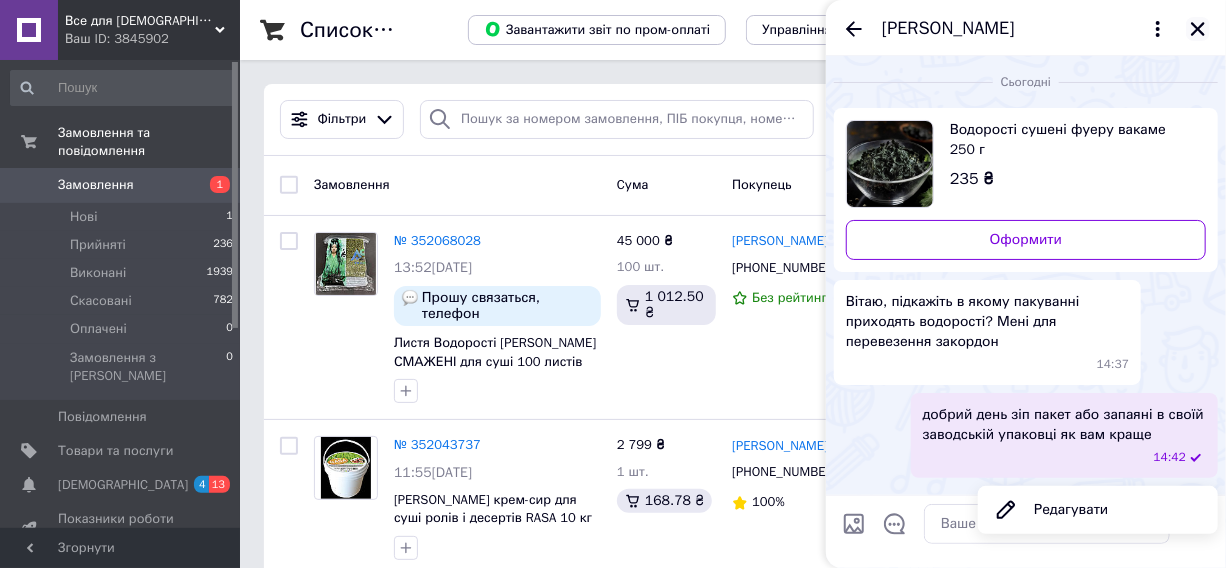 click 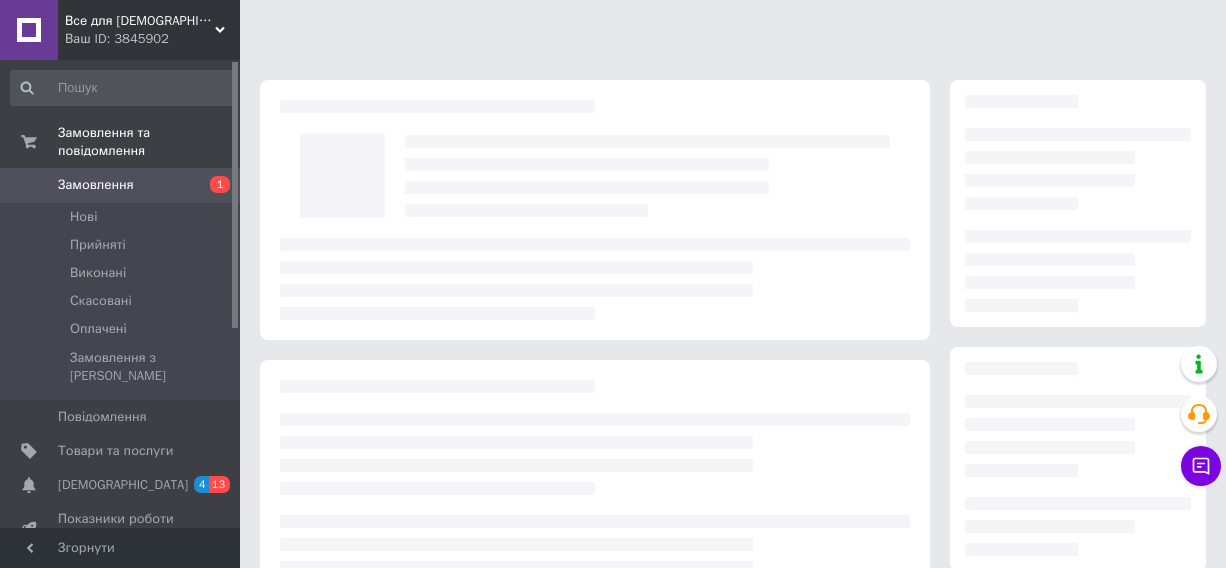 scroll, scrollTop: 0, scrollLeft: 0, axis: both 